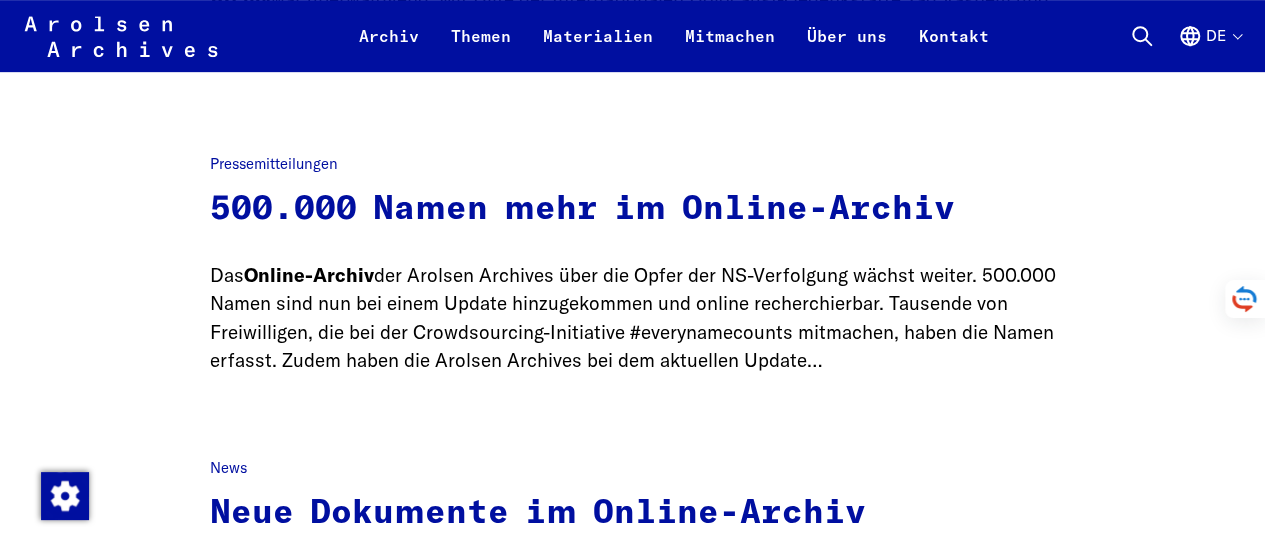 scroll, scrollTop: 0, scrollLeft: 0, axis: both 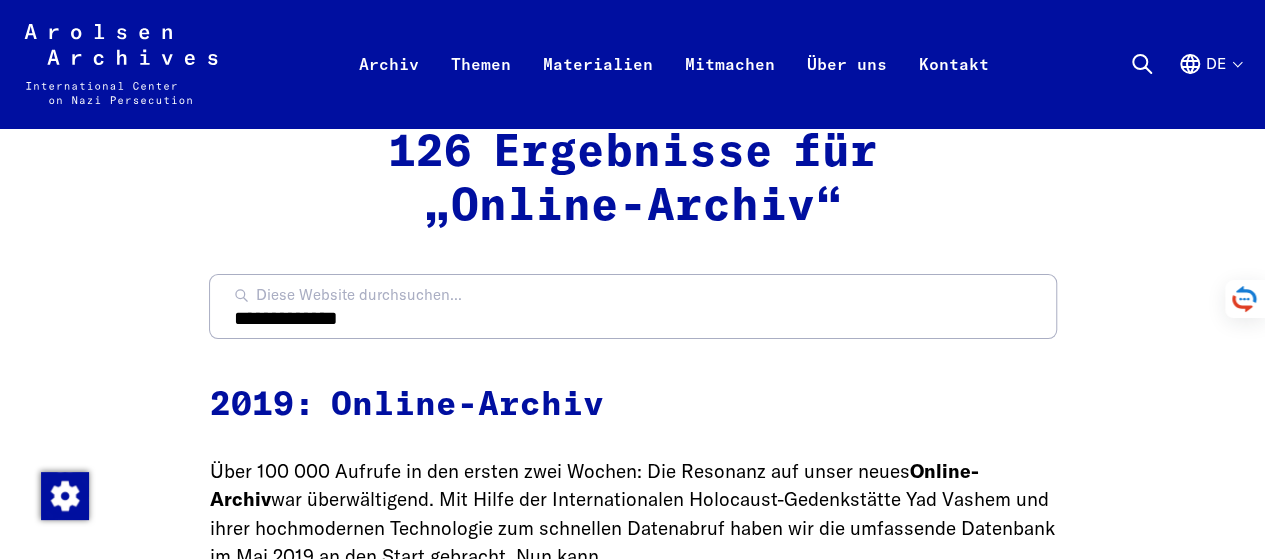 click on "de" at bounding box center (1209, 88) 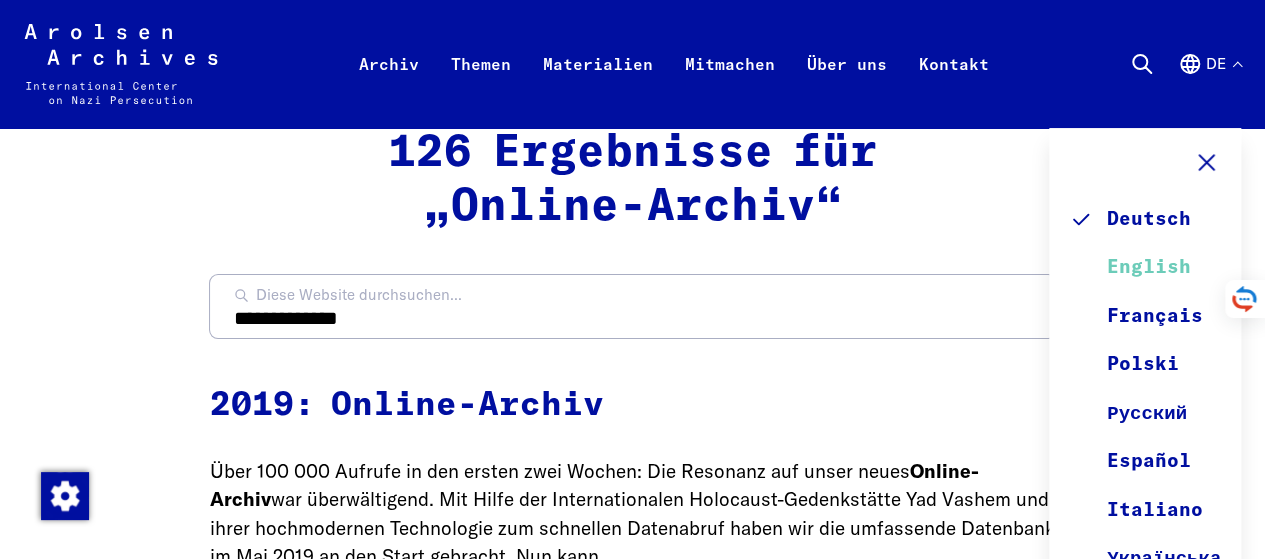 click on "English" at bounding box center (1145, 268) 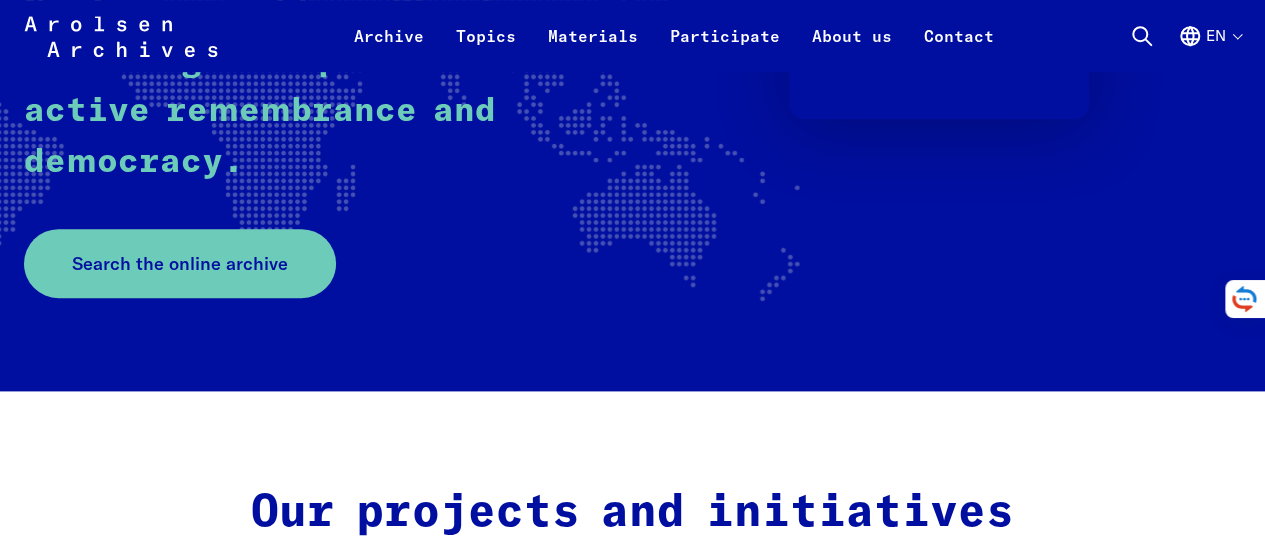scroll, scrollTop: 500, scrollLeft: 0, axis: vertical 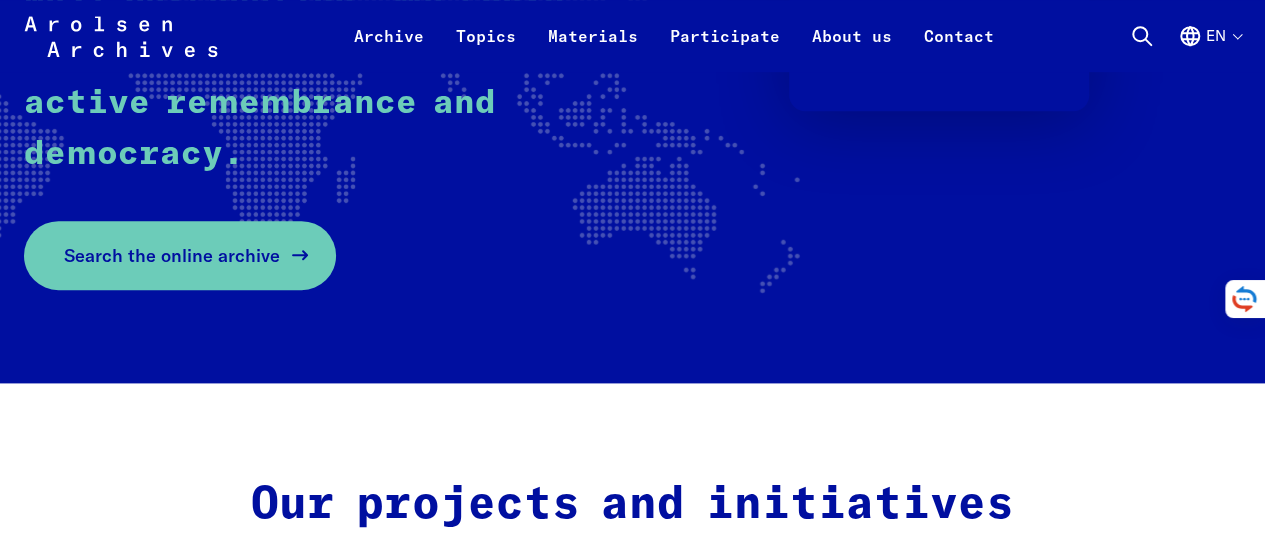 click on "Search the online archive" at bounding box center [172, 255] 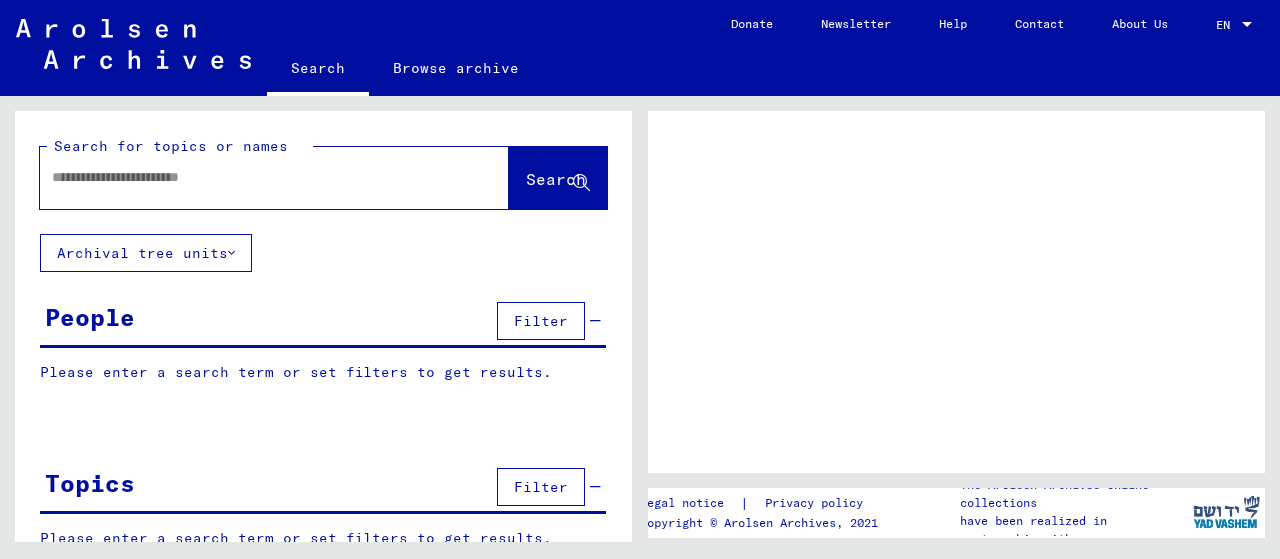 scroll, scrollTop: 0, scrollLeft: 0, axis: both 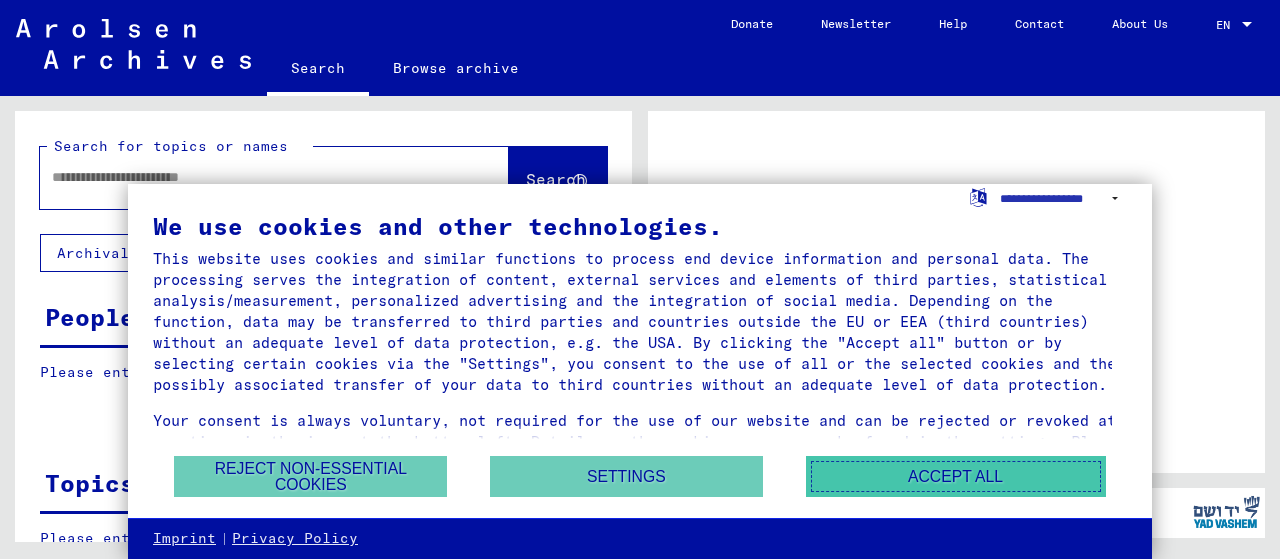 click on "Accept all" at bounding box center (956, 476) 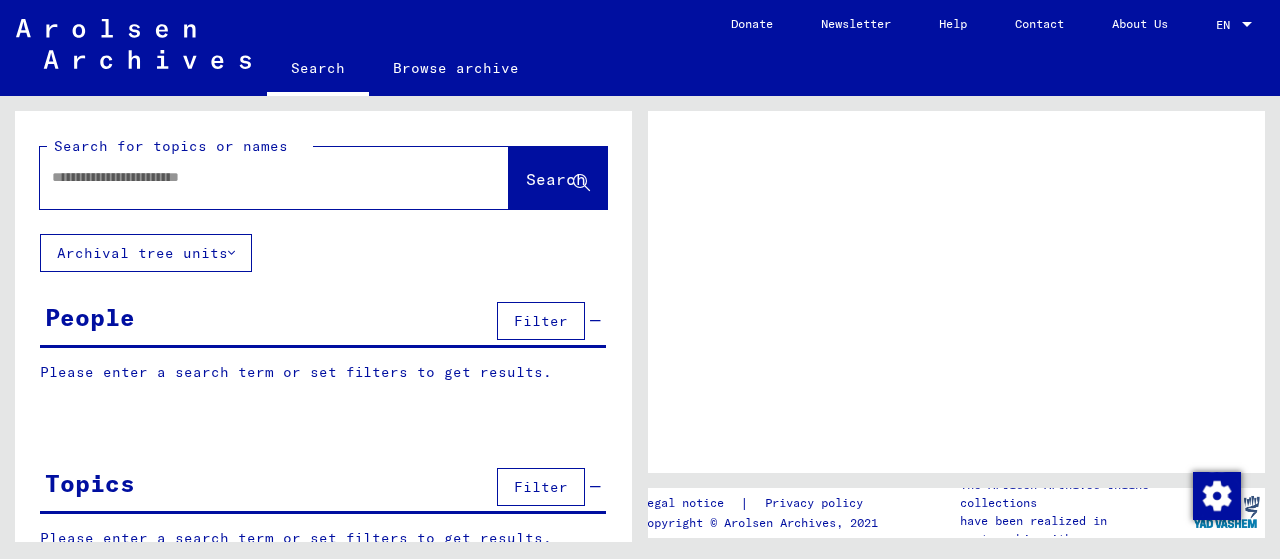 click at bounding box center [256, 177] 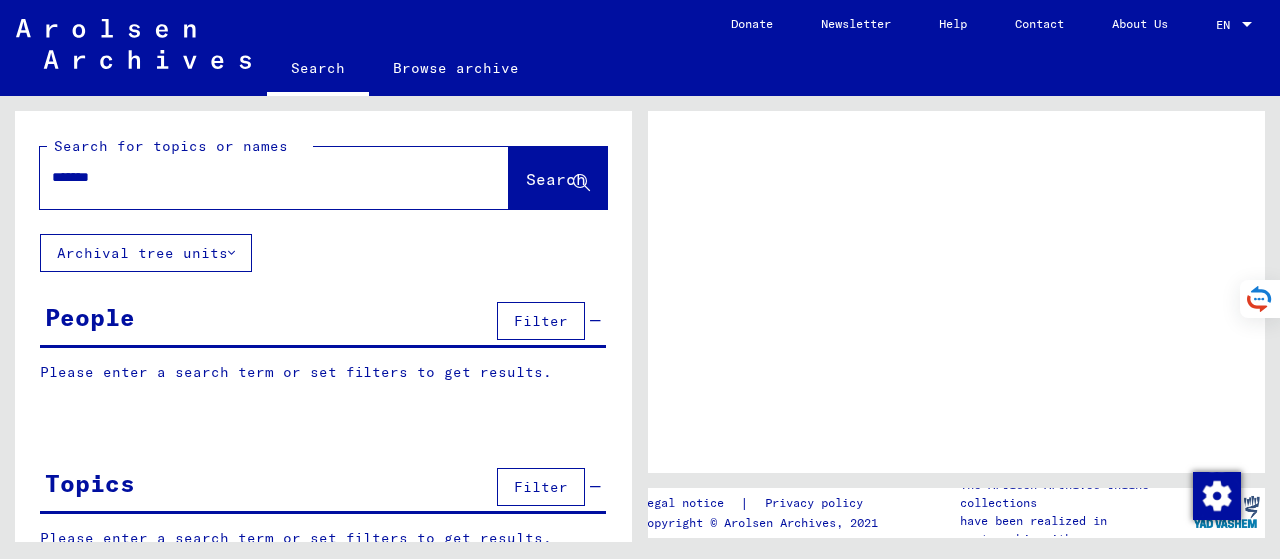 type on "*******" 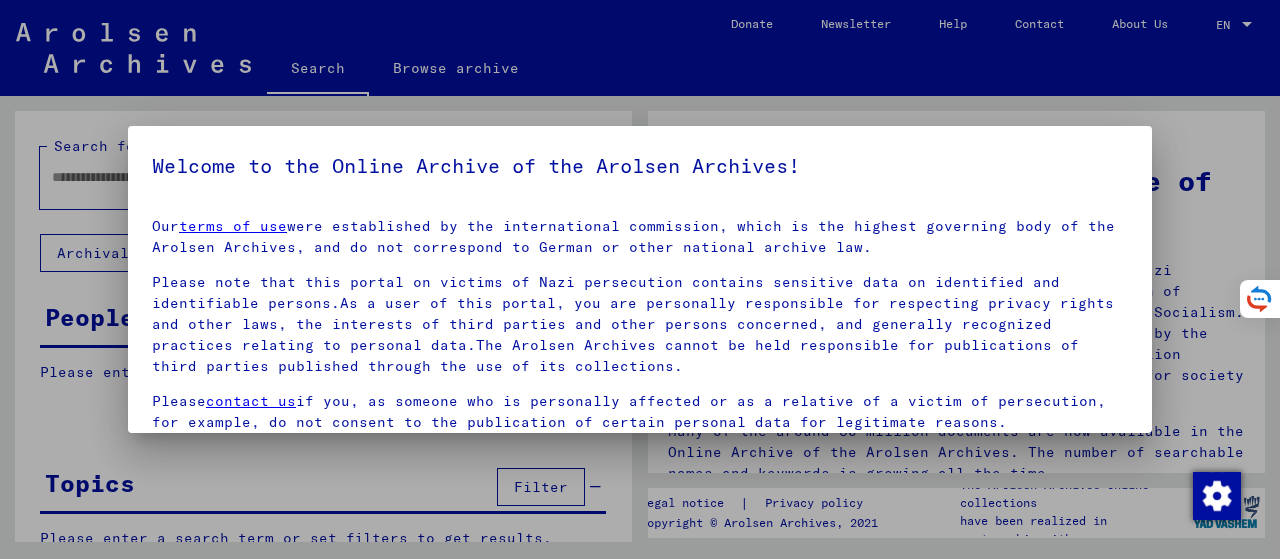 click on "Welcome to the Online Archive of the Arolsen Archives! Our  terms of use  were established by the international commission, which is the highest governing body of the Arolsen Archives, and do not correspond to German or other national archive law. Please note that this portal on victims of Nazi persecution contains sensitive data on identified and identifiable persons.As a user of this portal, you are personally responsible for respecting privacy rights and other laws, the interests of third parties and other persons concerned, and generally recognized practices relating to personal data.The Arolsen Archives cannot be held responsible for publications of third parties published through the use of its collections. Please  contact us  if you, as someone who is personally affected or as a relative of a victim of persecution, for example, do not consent to the publication of certain personal data for legitimate reasons. Here  you will find all the relevant information about the Arolsen Archives privacy policy." at bounding box center (640, 357) 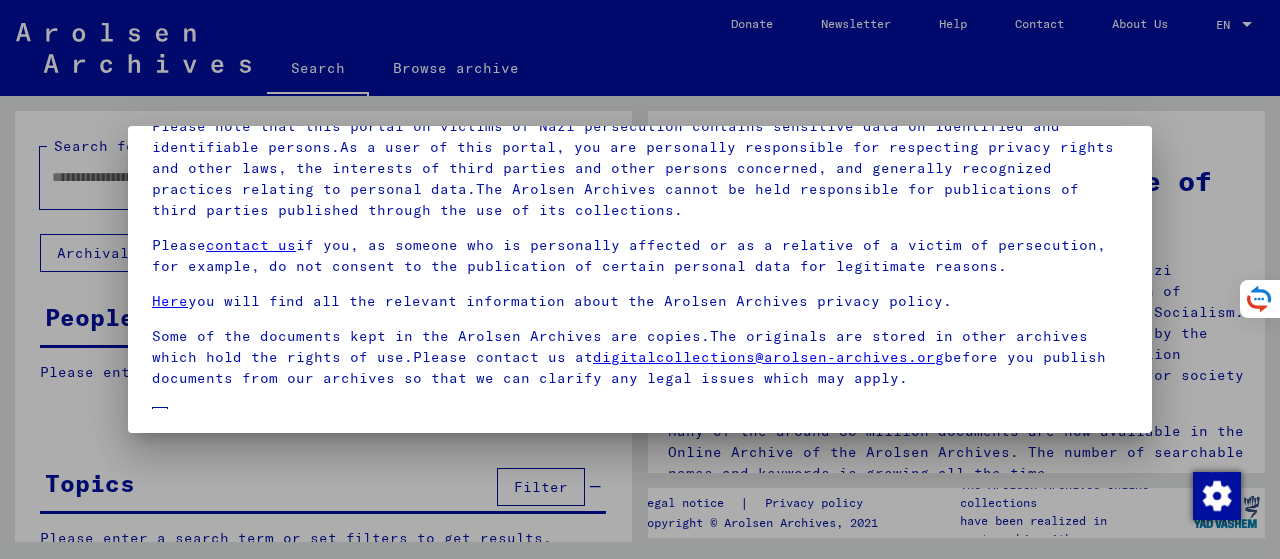 scroll, scrollTop: 136, scrollLeft: 0, axis: vertical 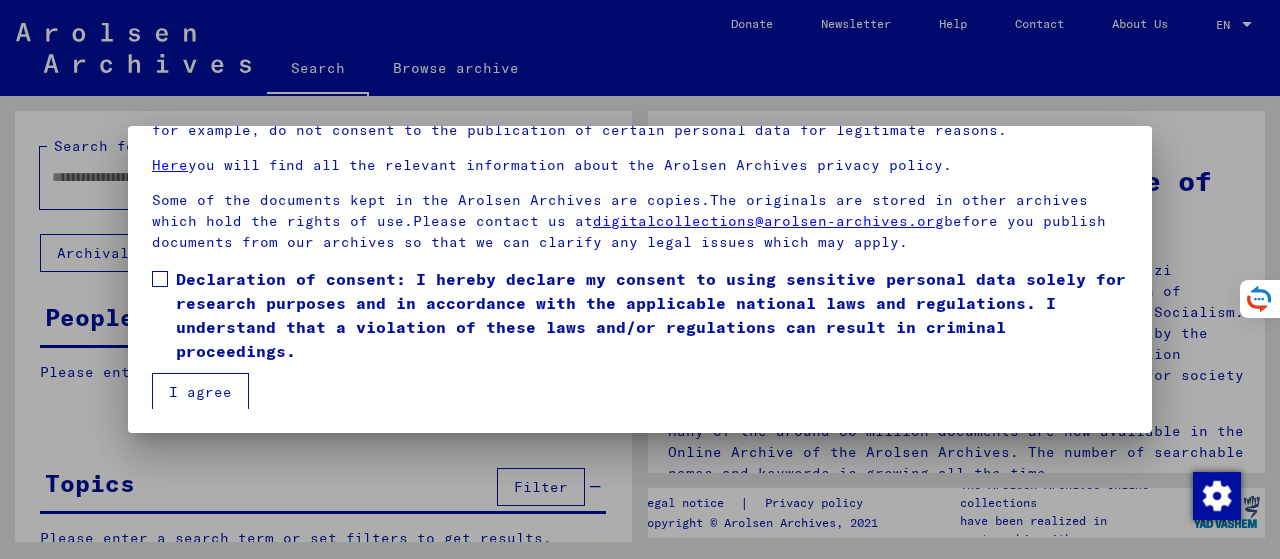 click at bounding box center (160, 279) 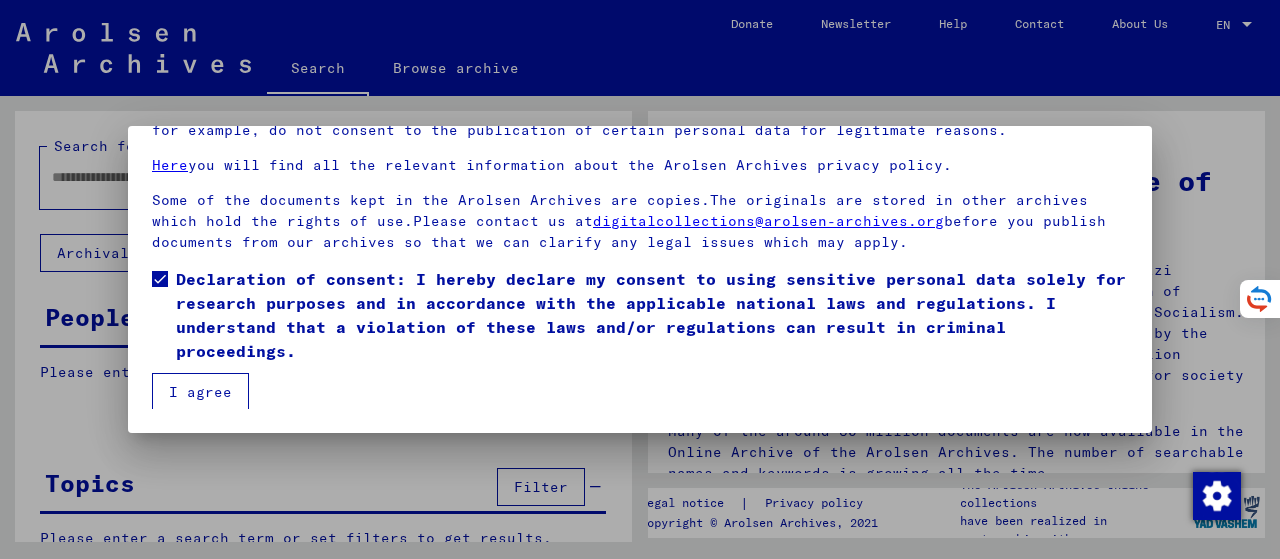 click on "I agree" at bounding box center [200, 392] 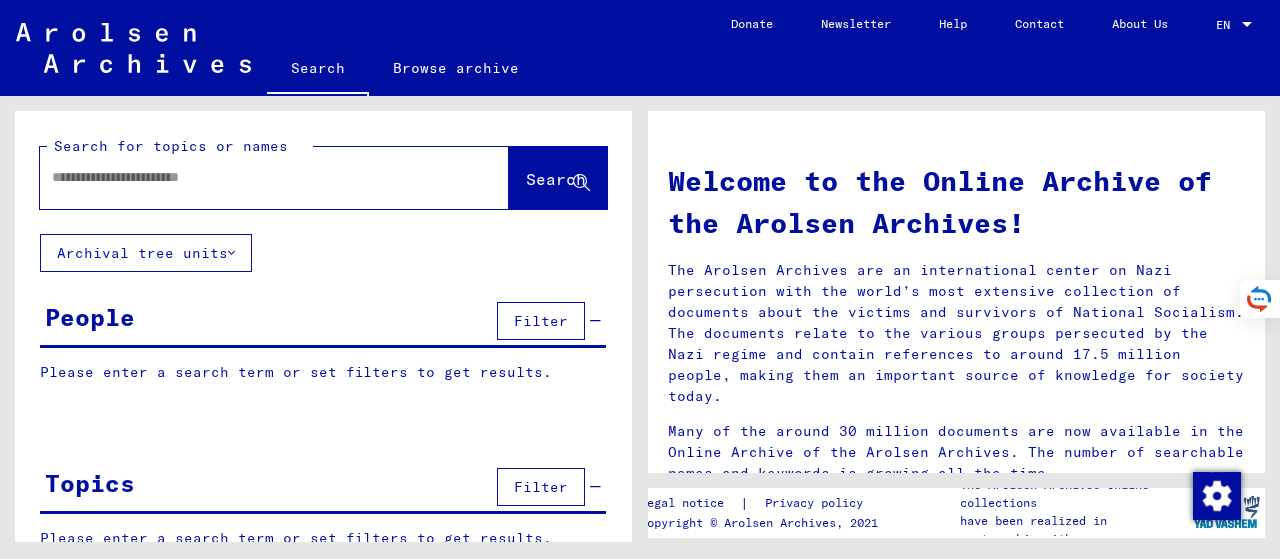 click at bounding box center (250, 177) 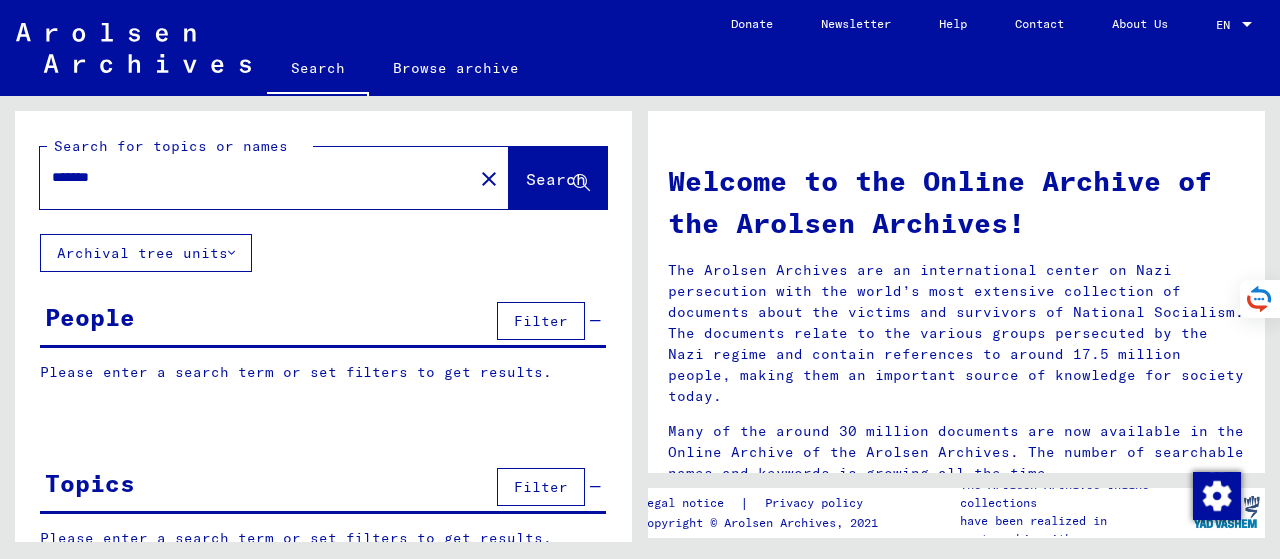 type on "*******" 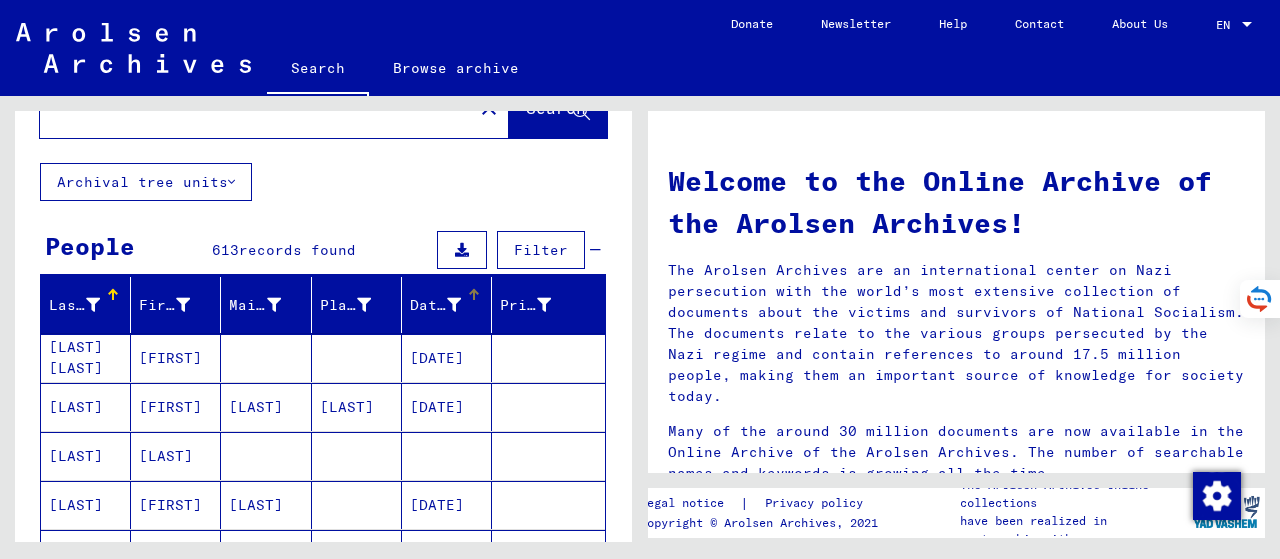 scroll, scrollTop: 100, scrollLeft: 0, axis: vertical 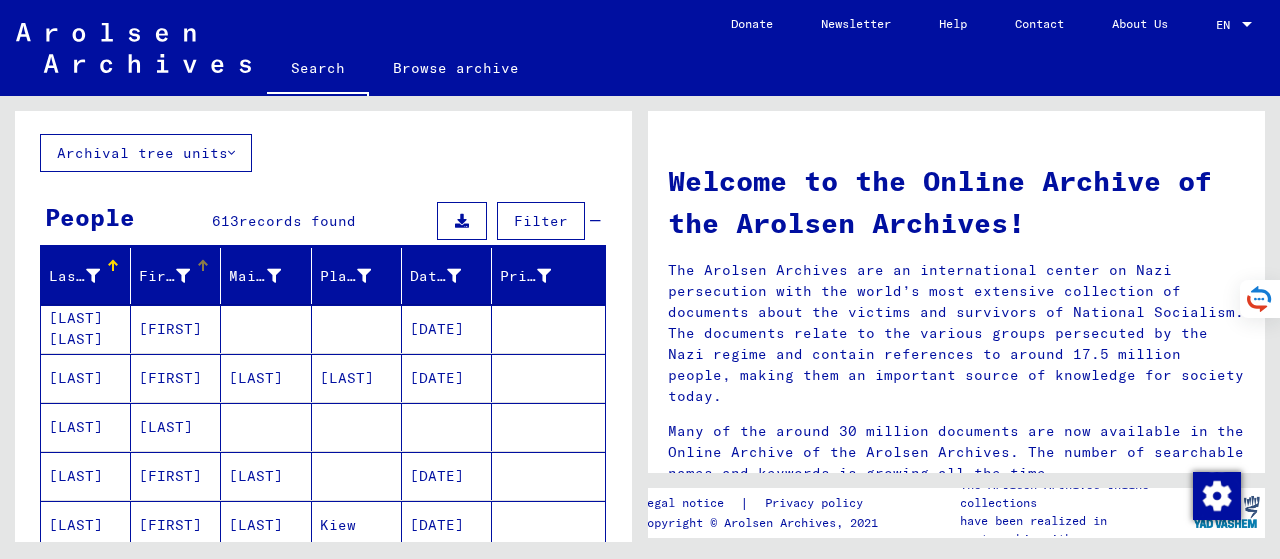 click at bounding box center [183, 276] 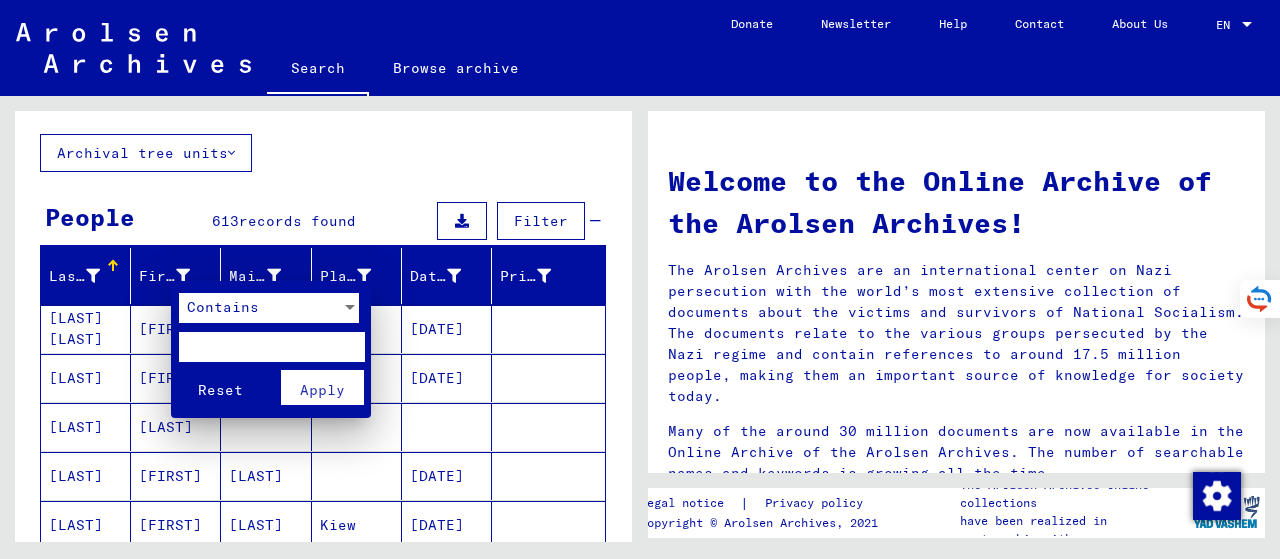 click at bounding box center [640, 279] 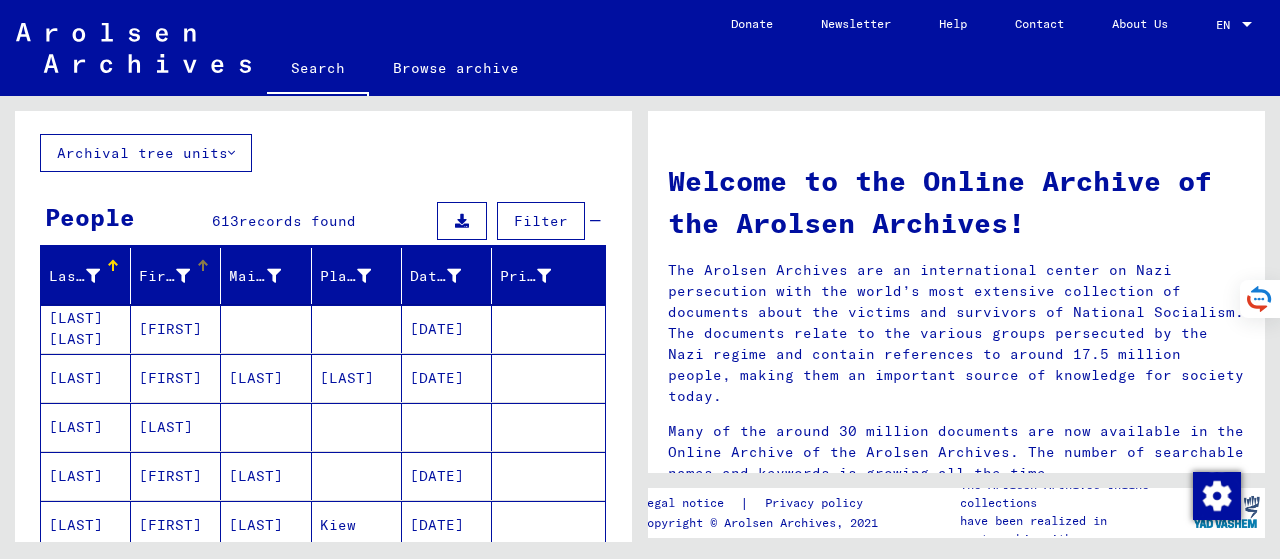click at bounding box center [203, 261] 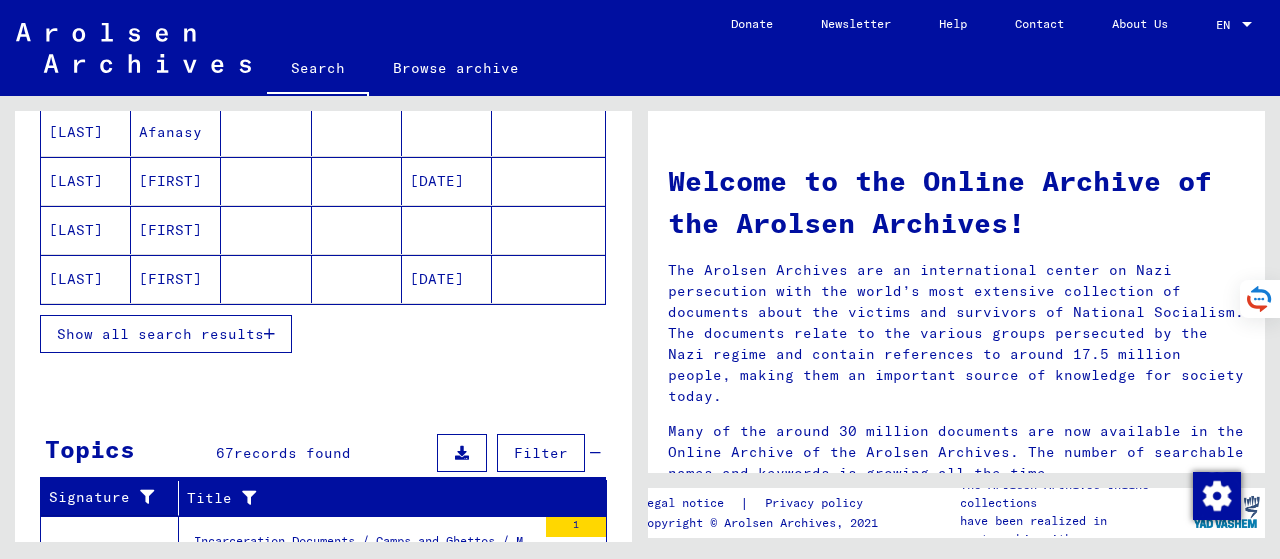 scroll, scrollTop: 400, scrollLeft: 0, axis: vertical 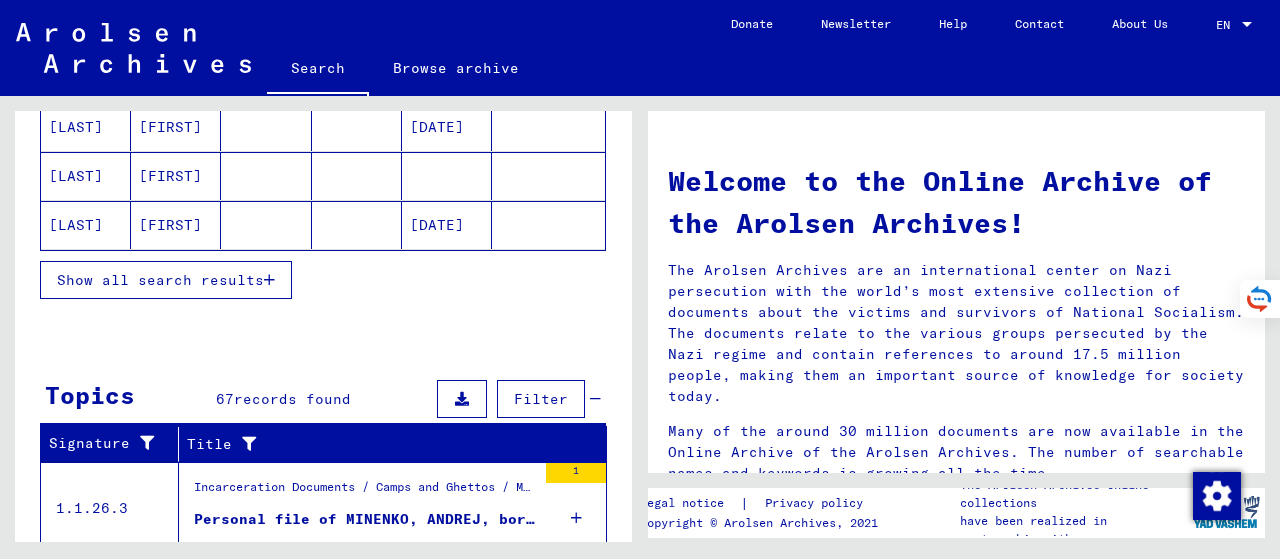 click on "Show all search results" at bounding box center [160, 280] 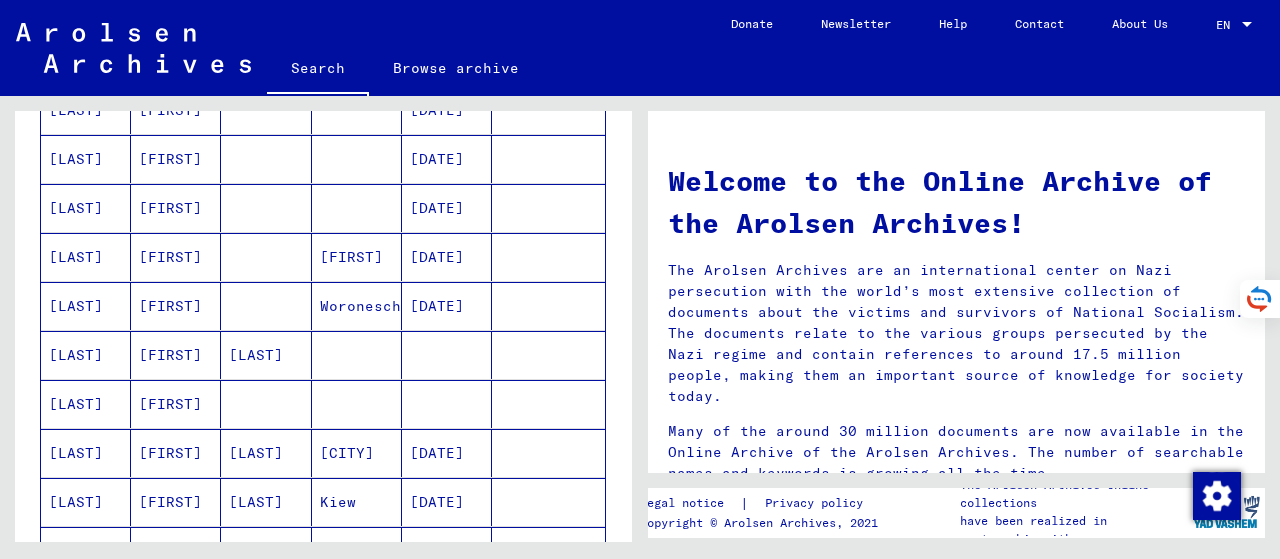 scroll, scrollTop: 1300, scrollLeft: 0, axis: vertical 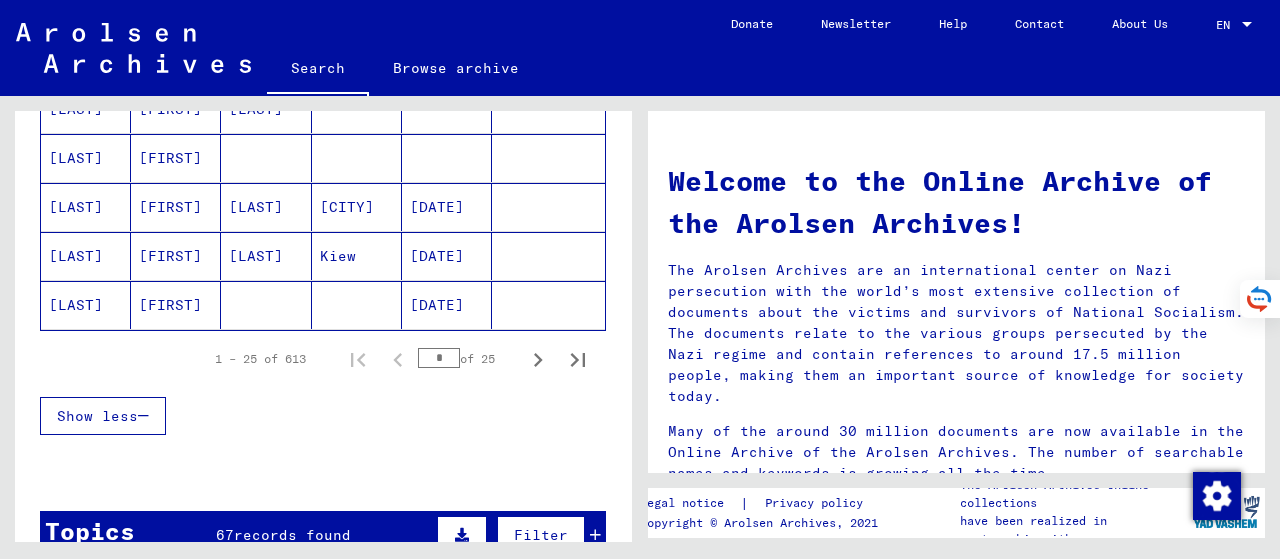 click 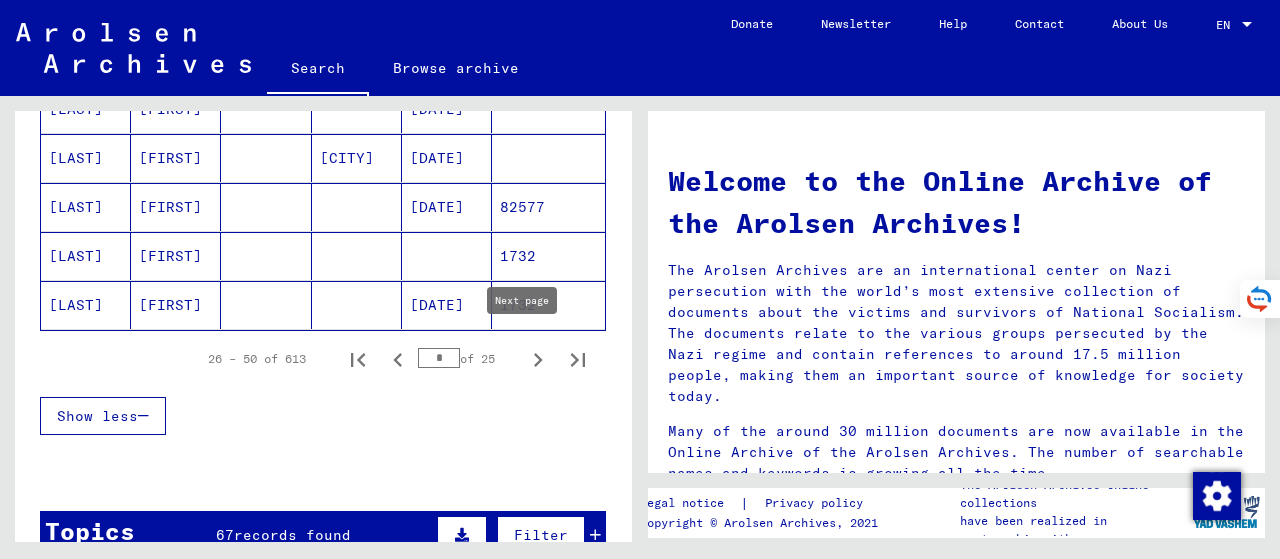 click 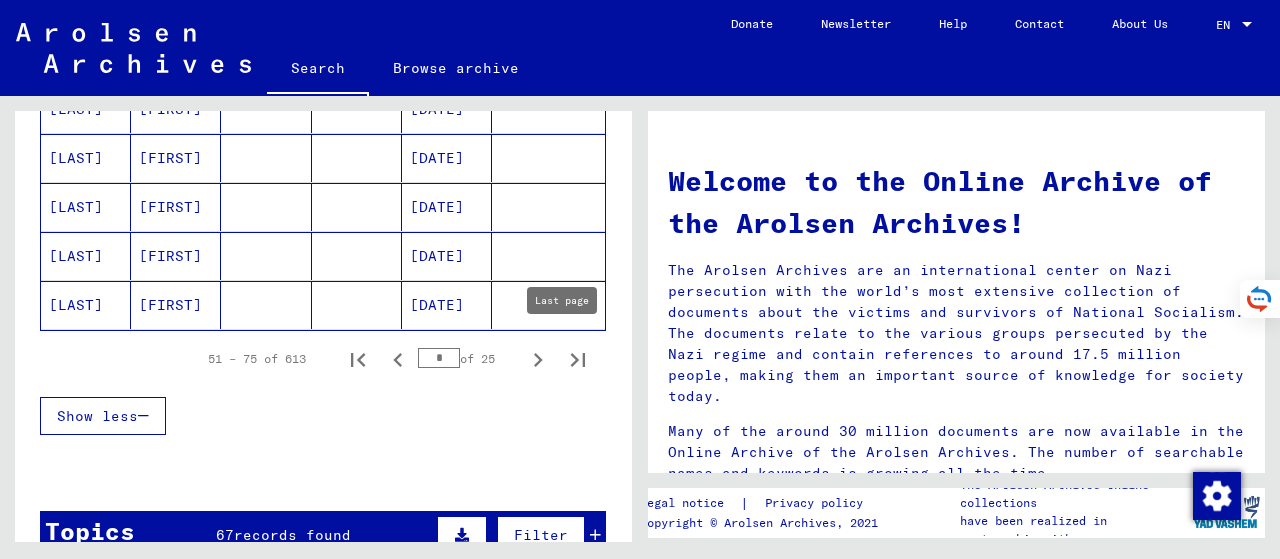 click 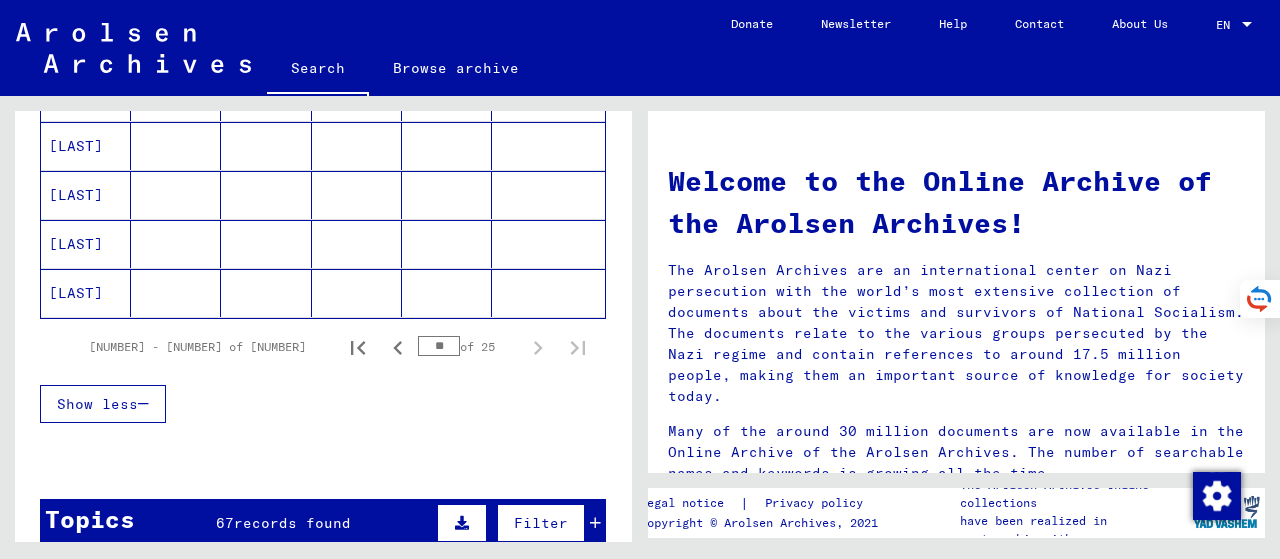 scroll, scrollTop: 759, scrollLeft: 0, axis: vertical 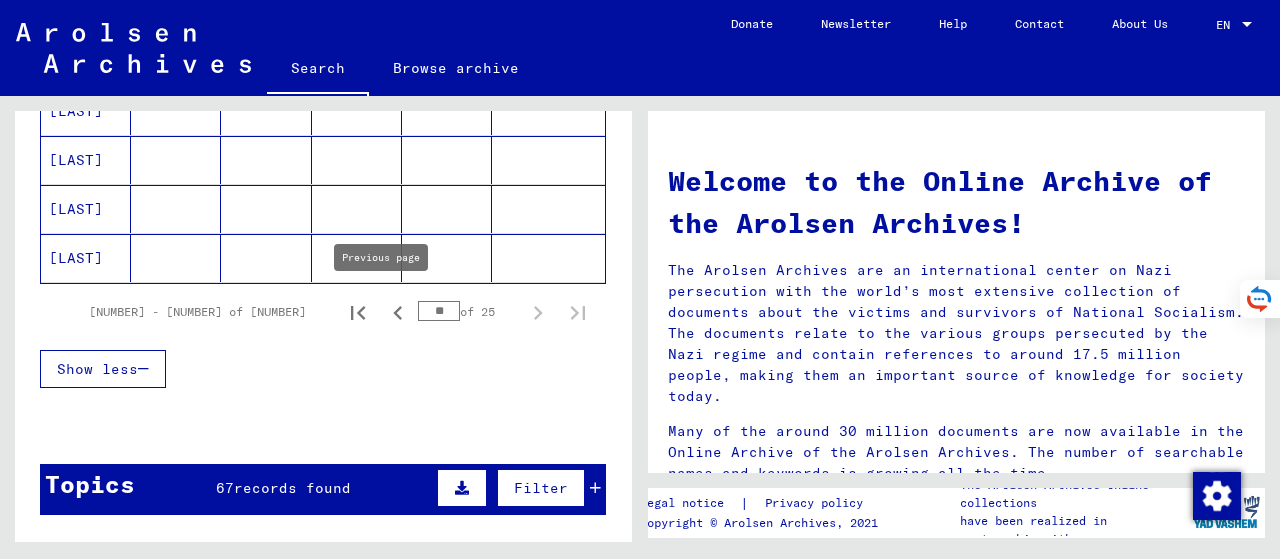click 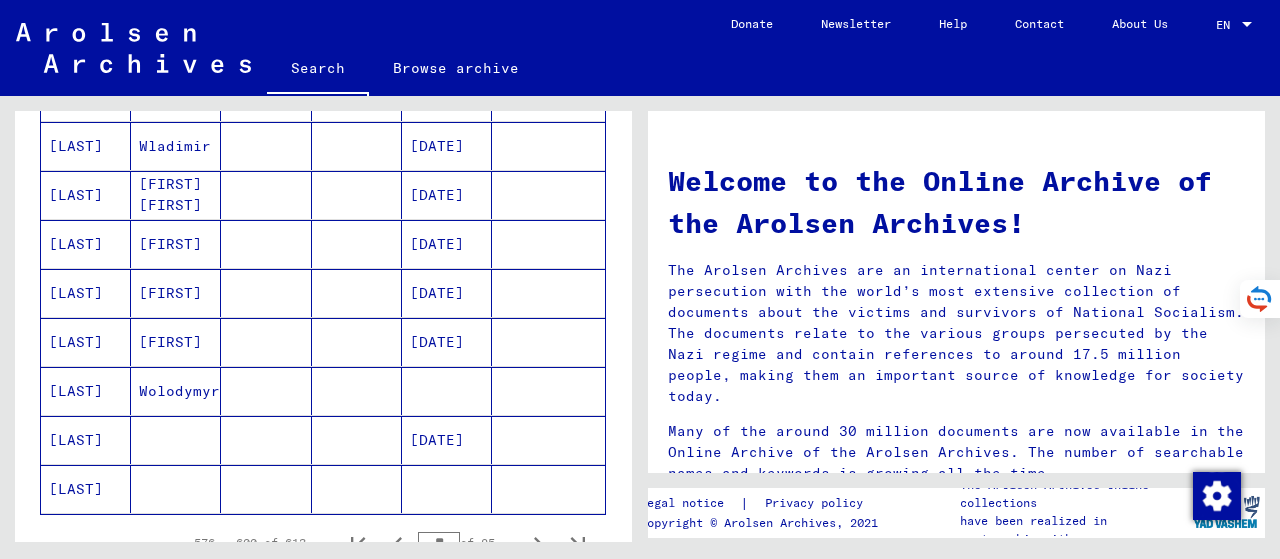 scroll, scrollTop: 1259, scrollLeft: 0, axis: vertical 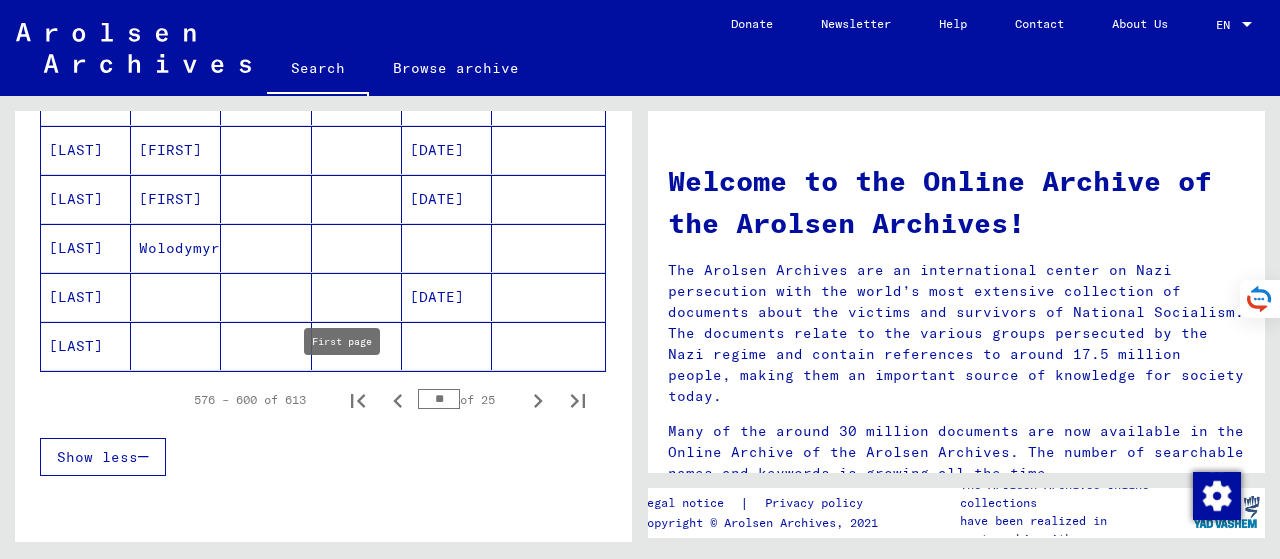 click 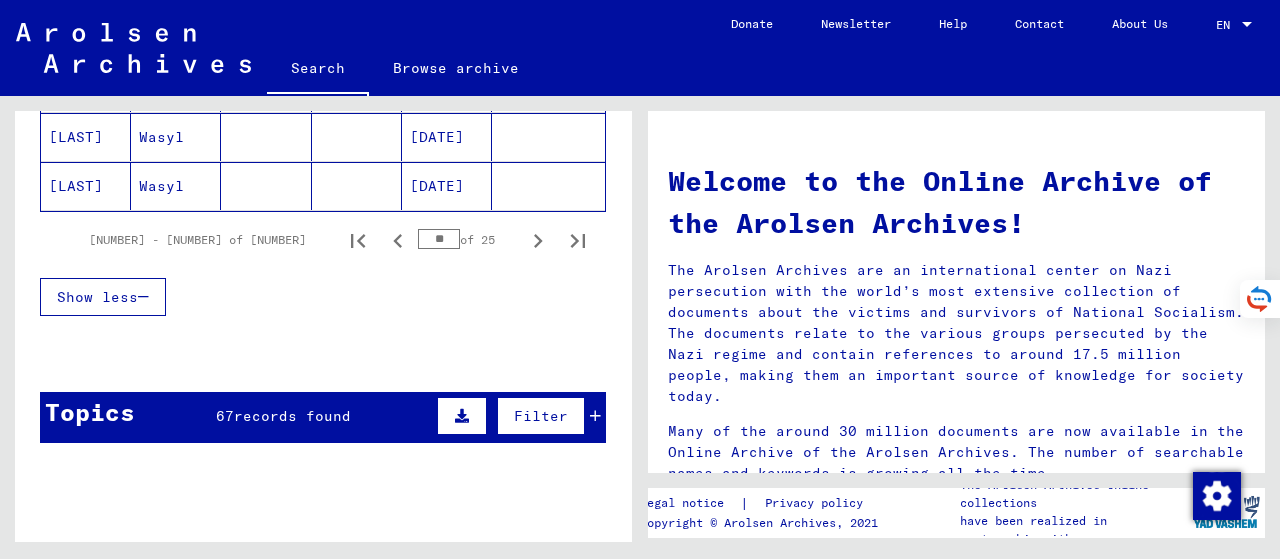 scroll, scrollTop: 1459, scrollLeft: 0, axis: vertical 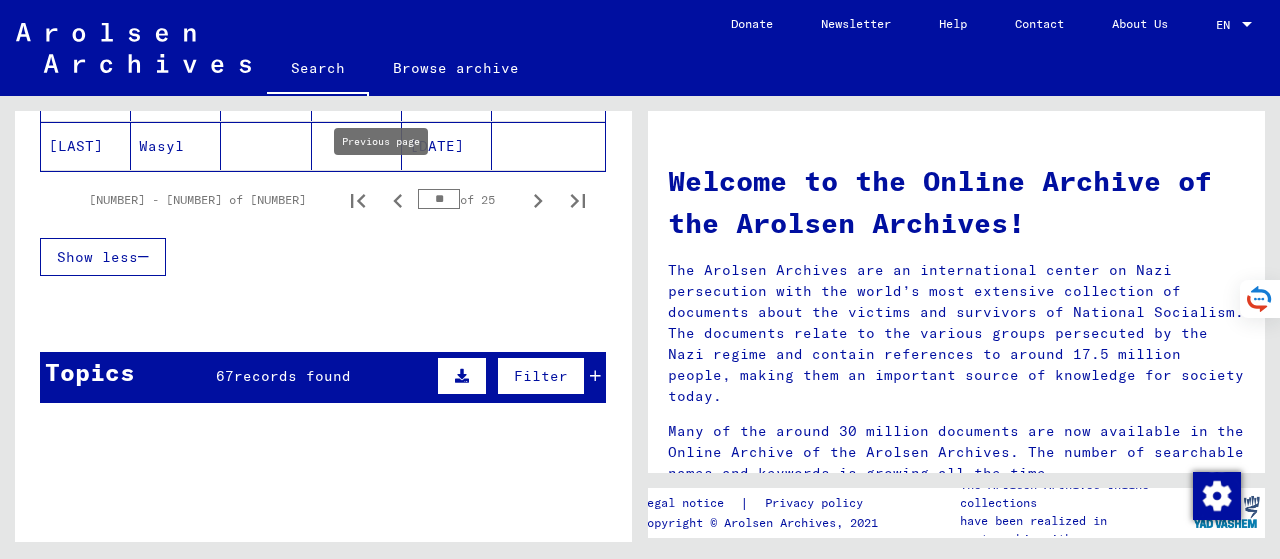 click 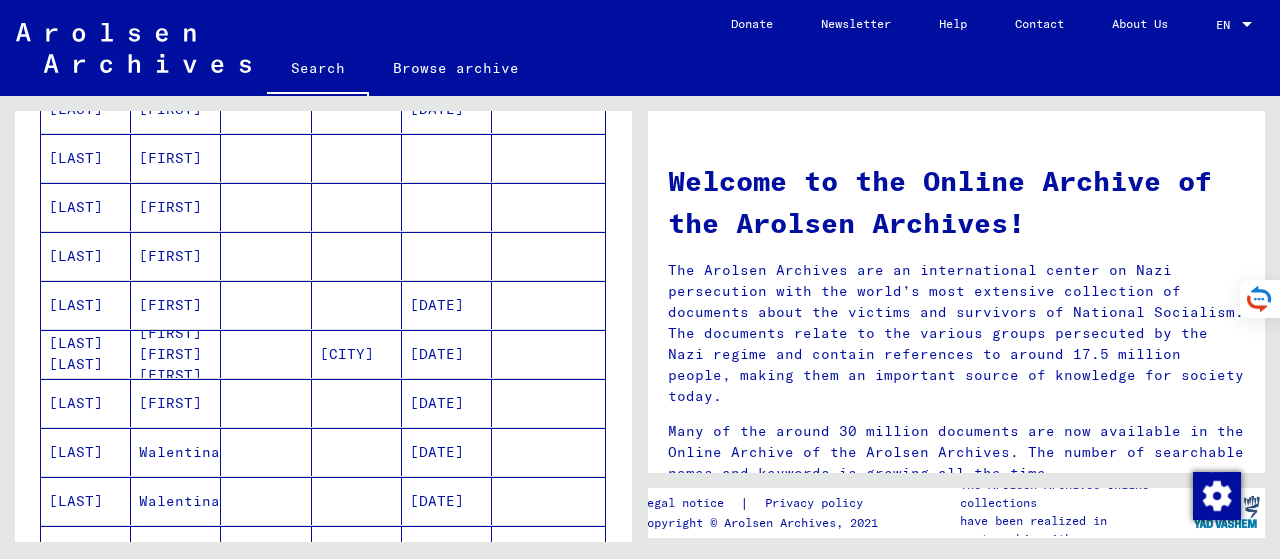 scroll, scrollTop: 1259, scrollLeft: 0, axis: vertical 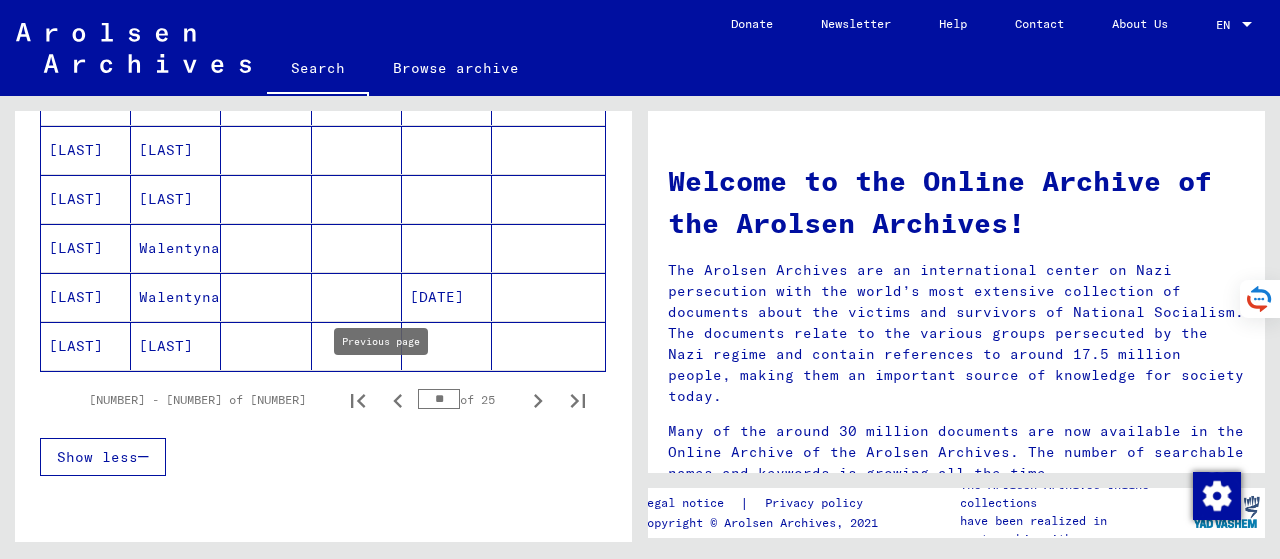 click 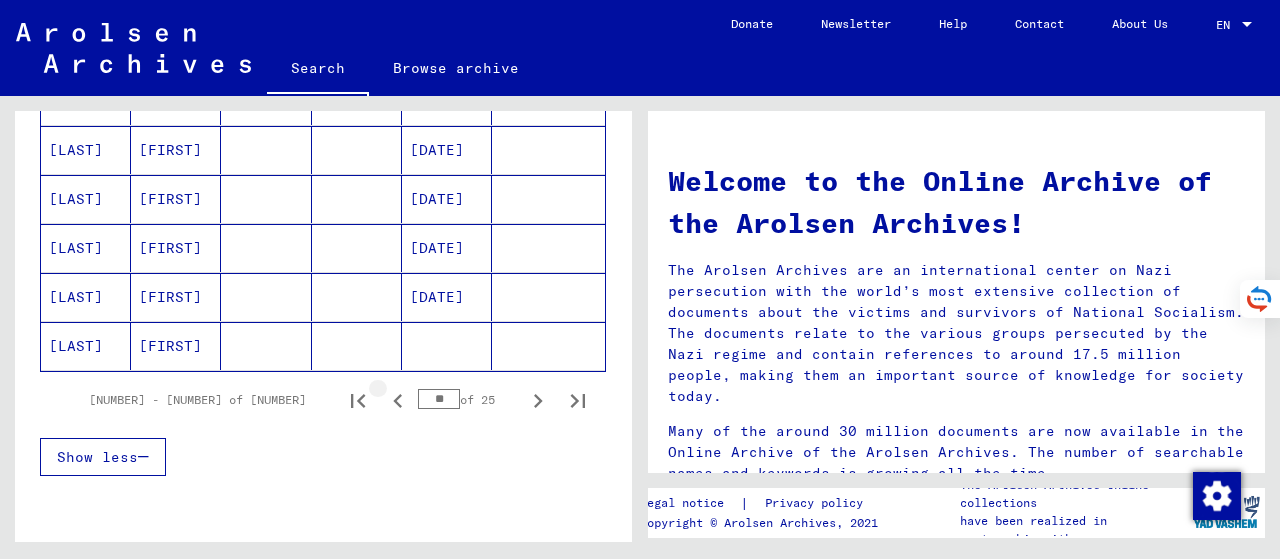 click 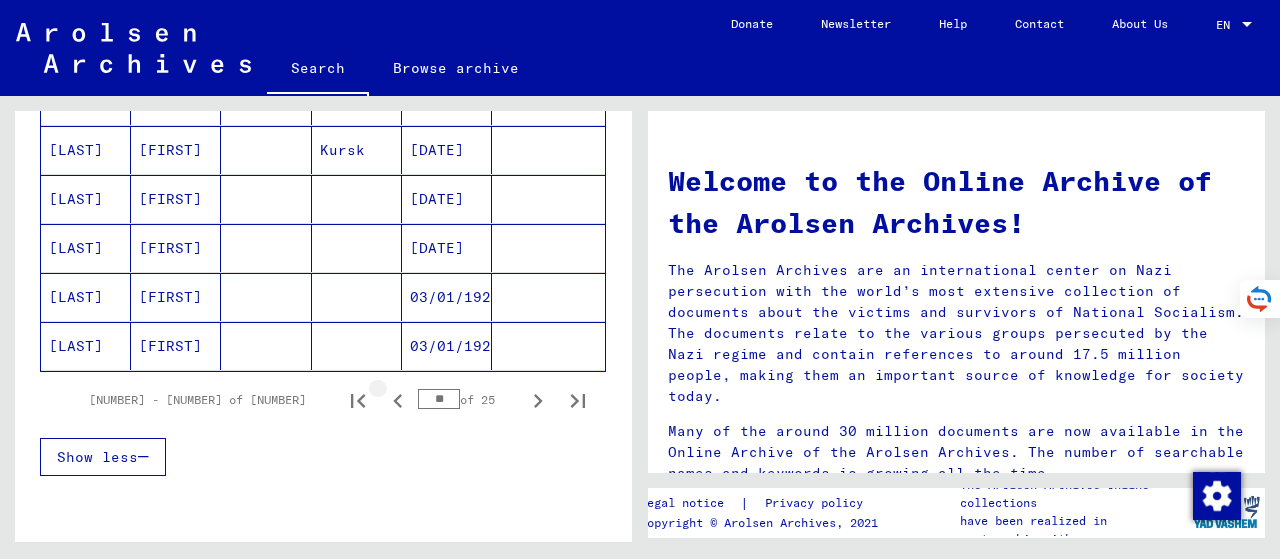 click 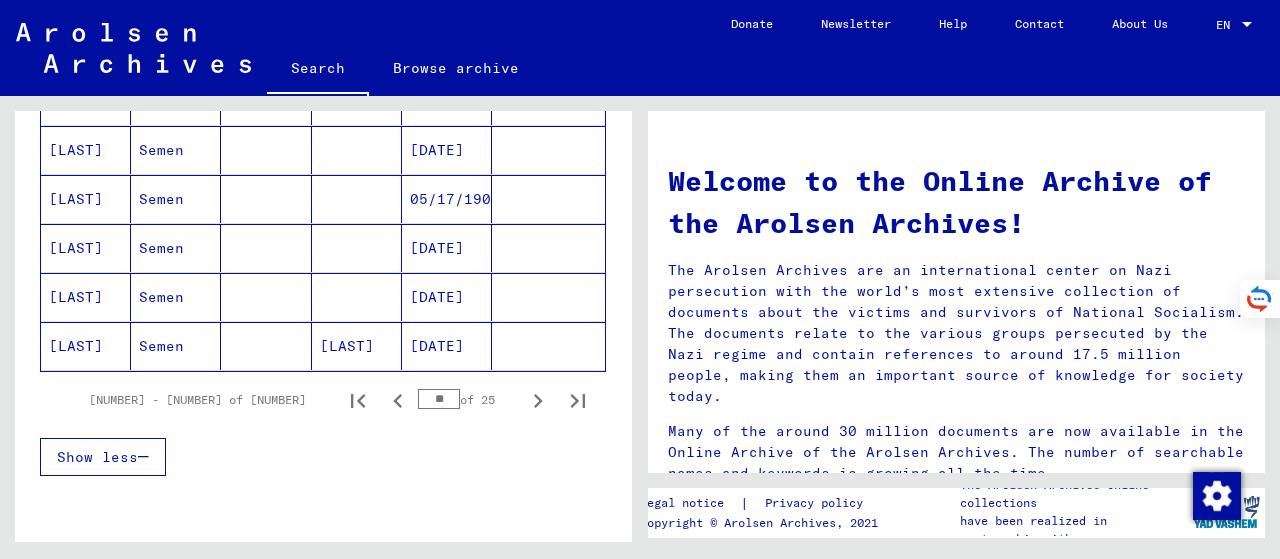 click 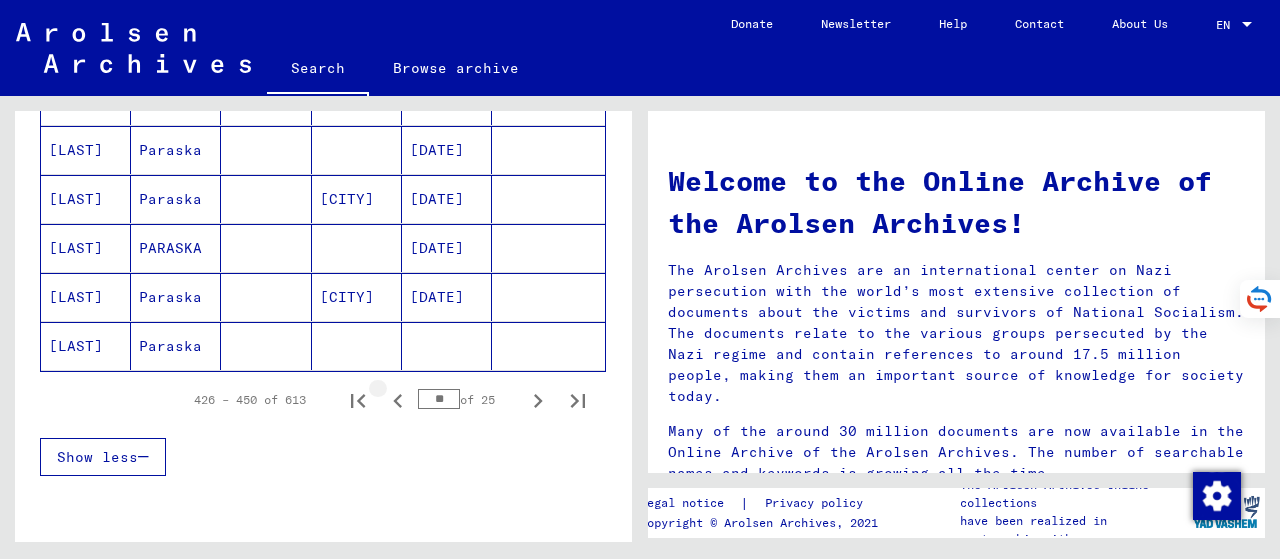 click 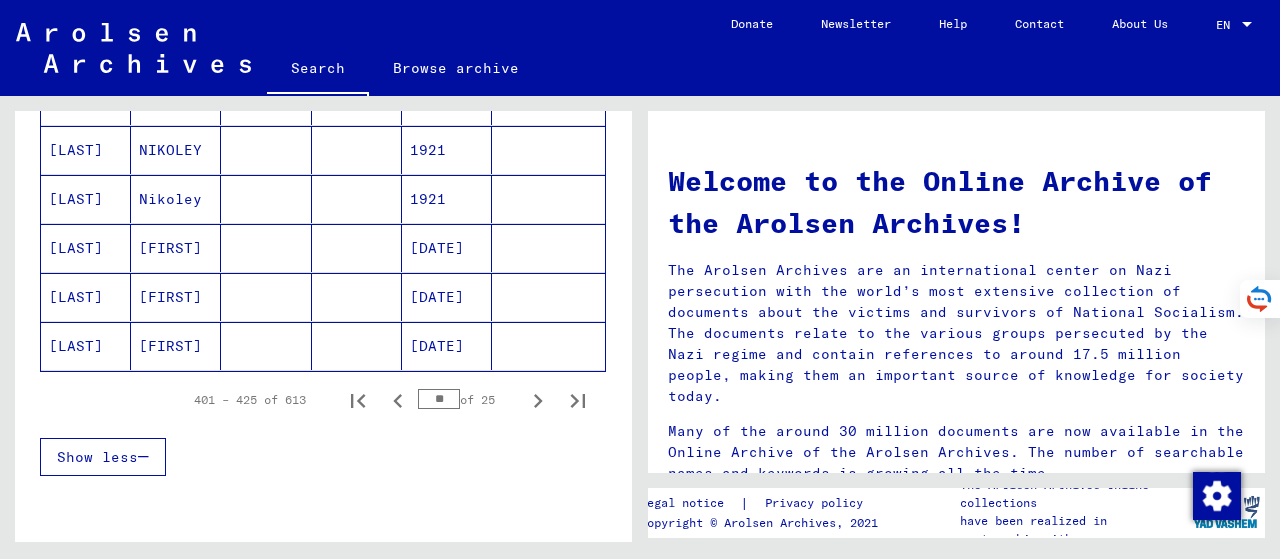 click 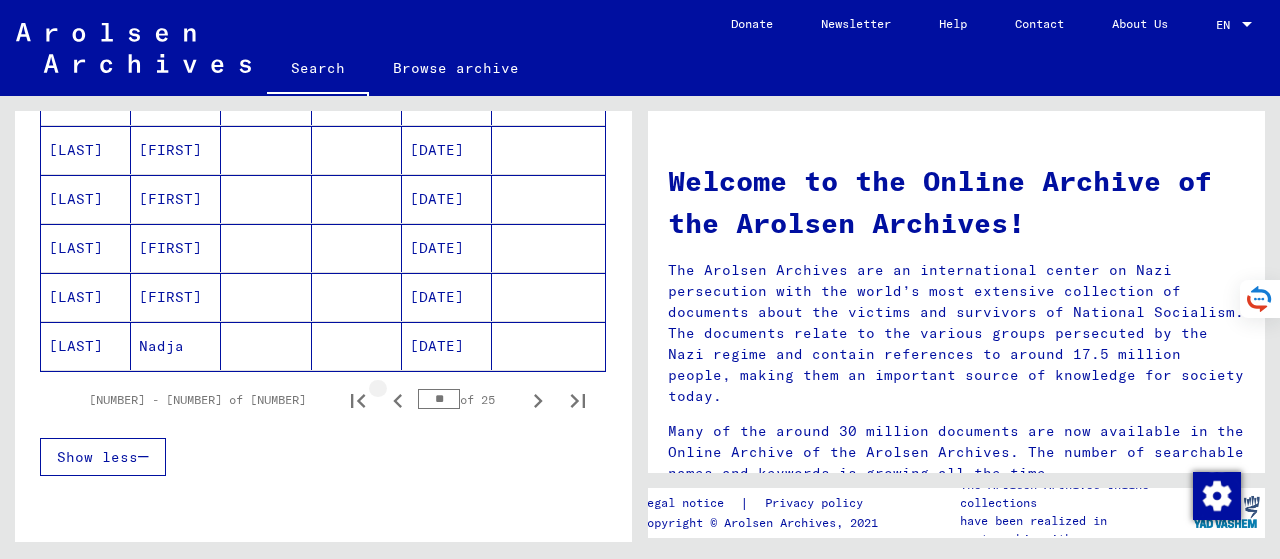 click 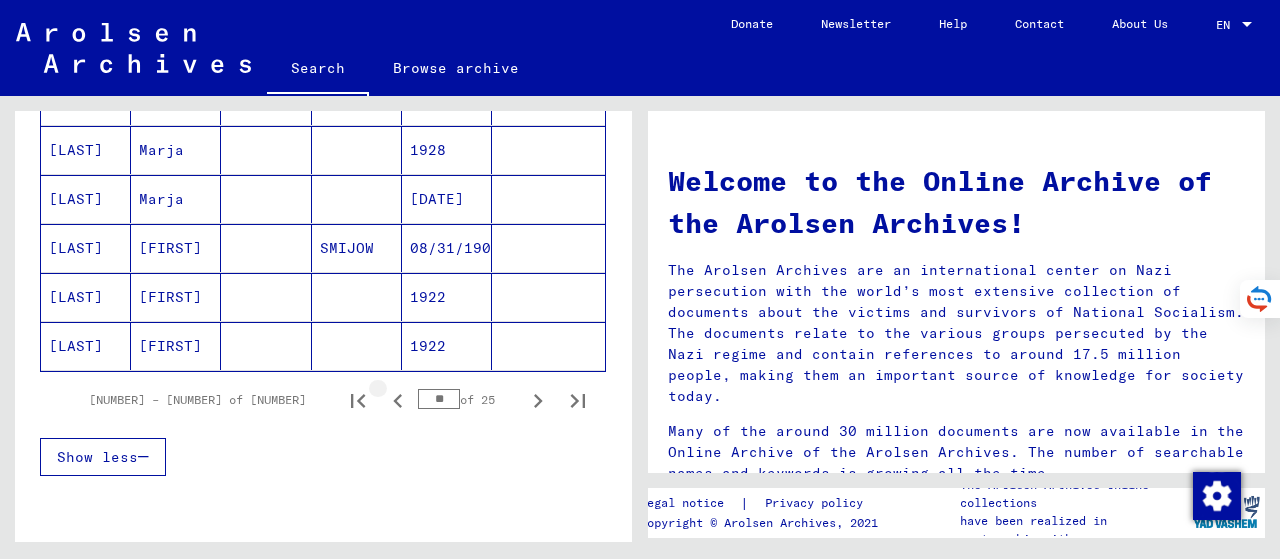 click 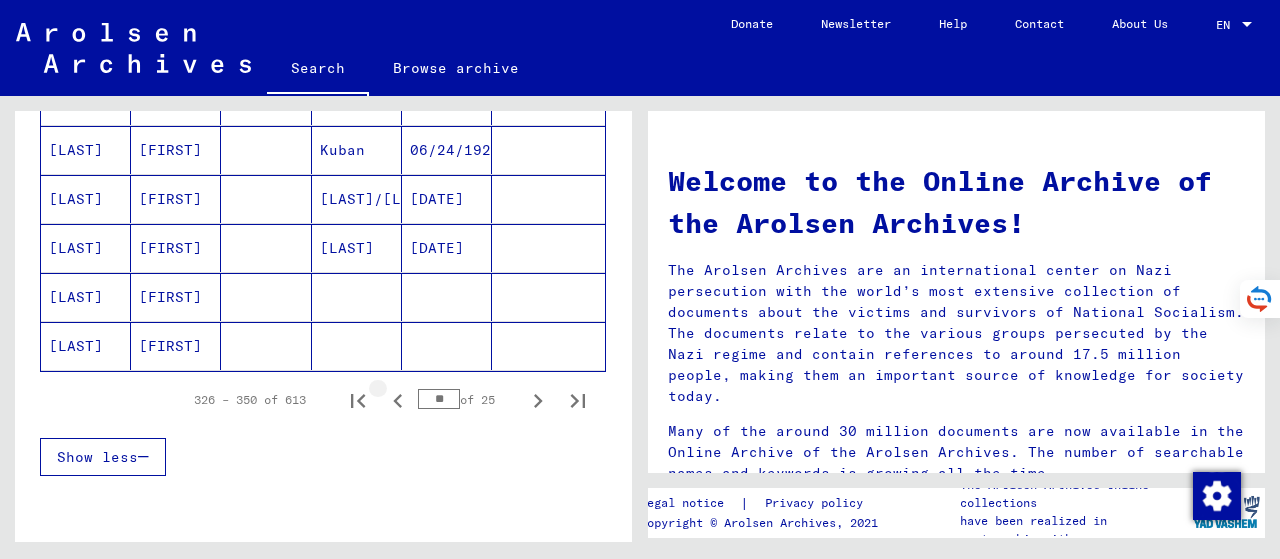 click 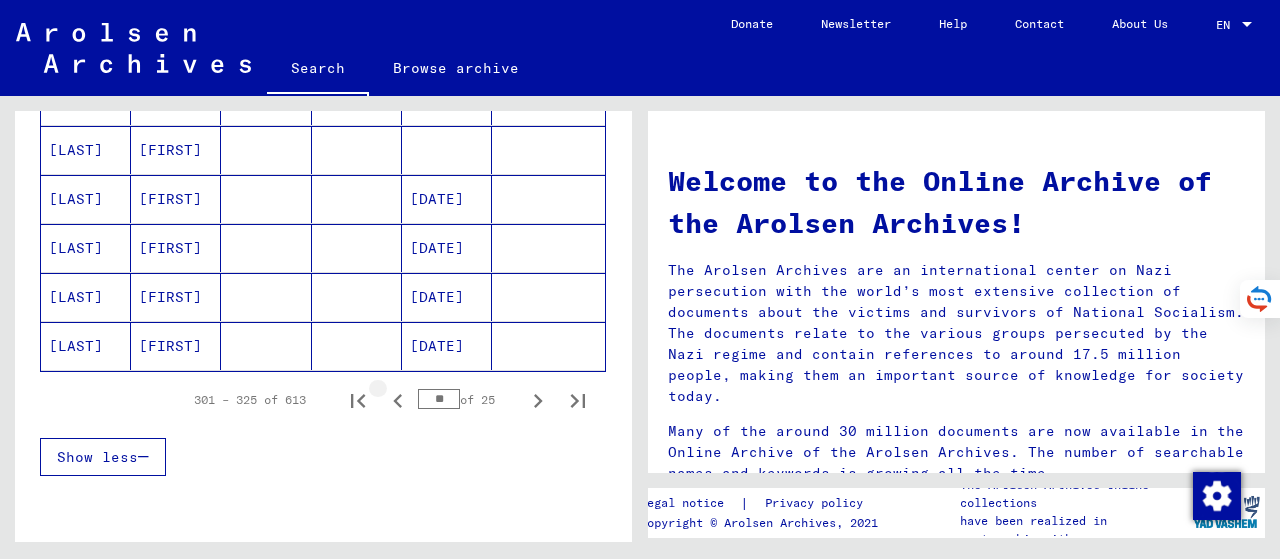 click 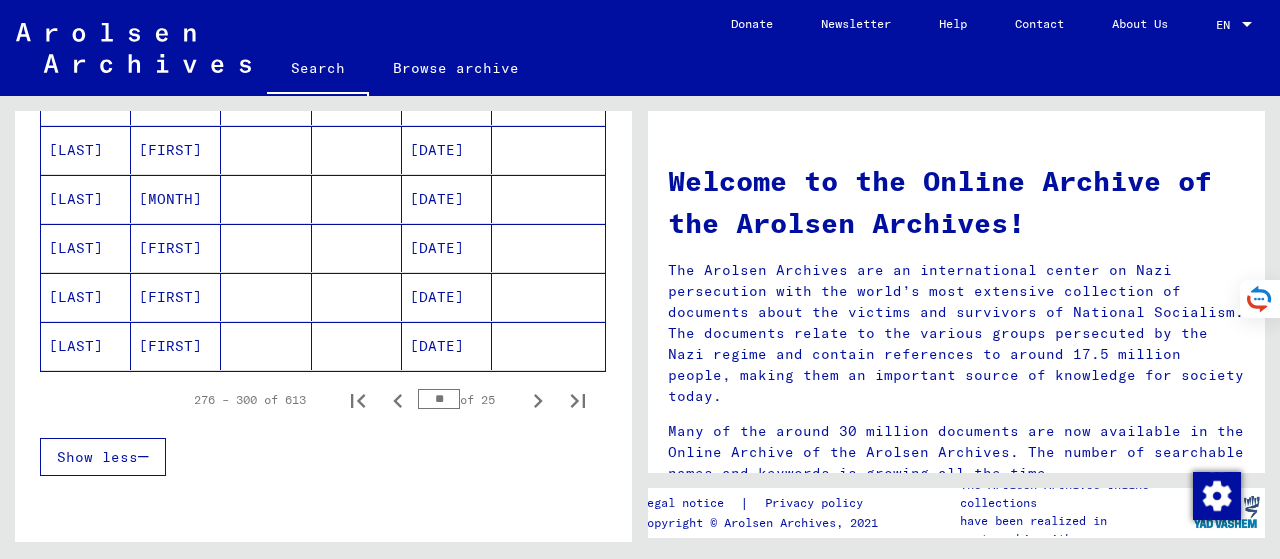 click 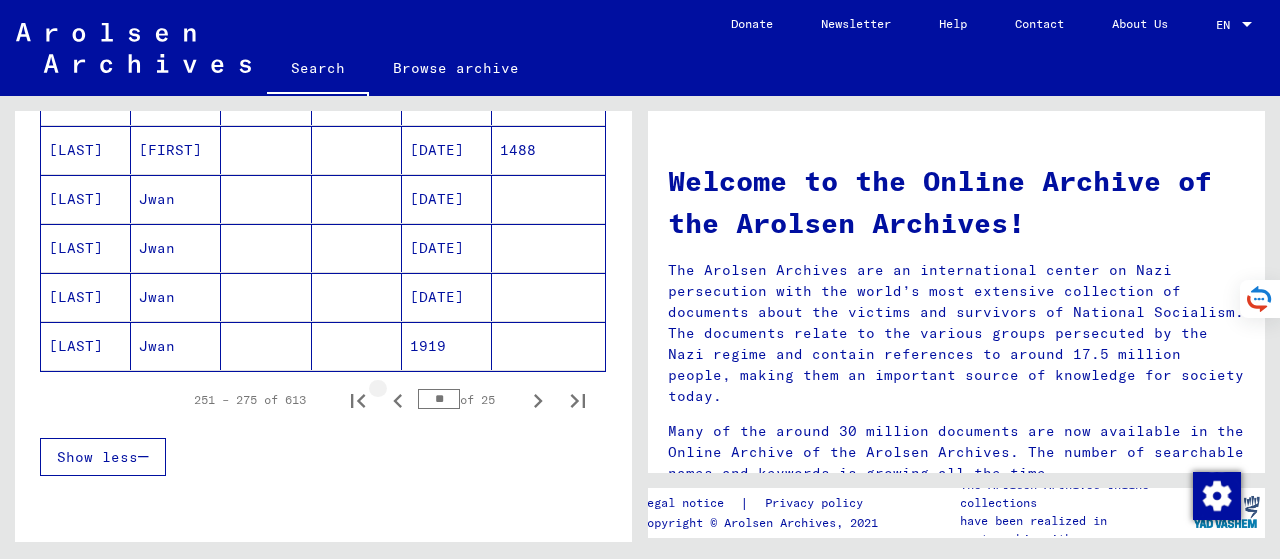 click 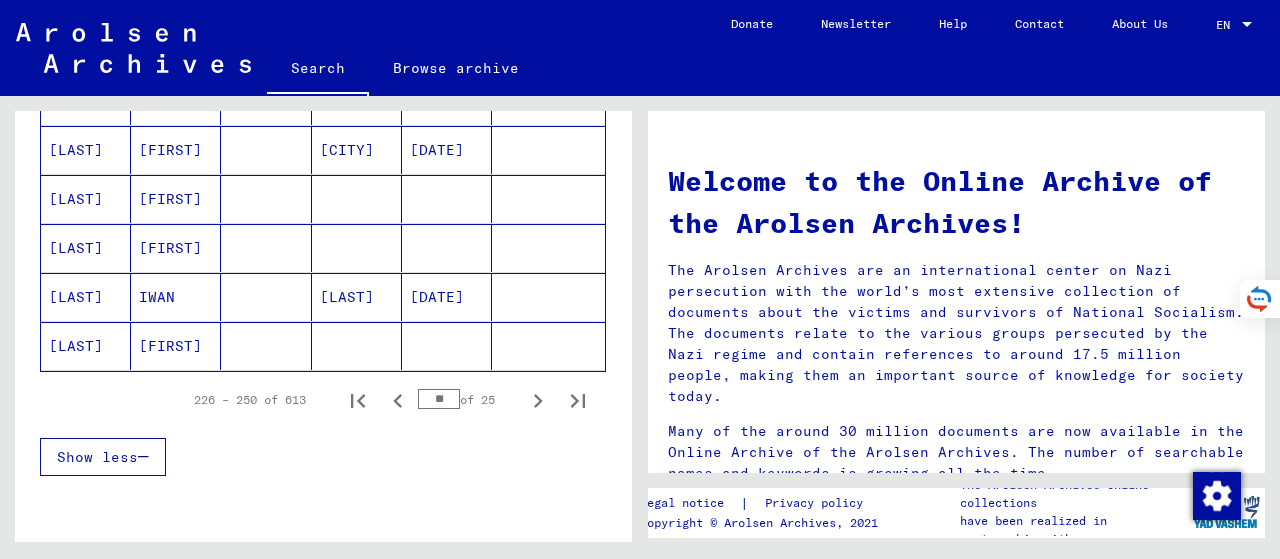 click 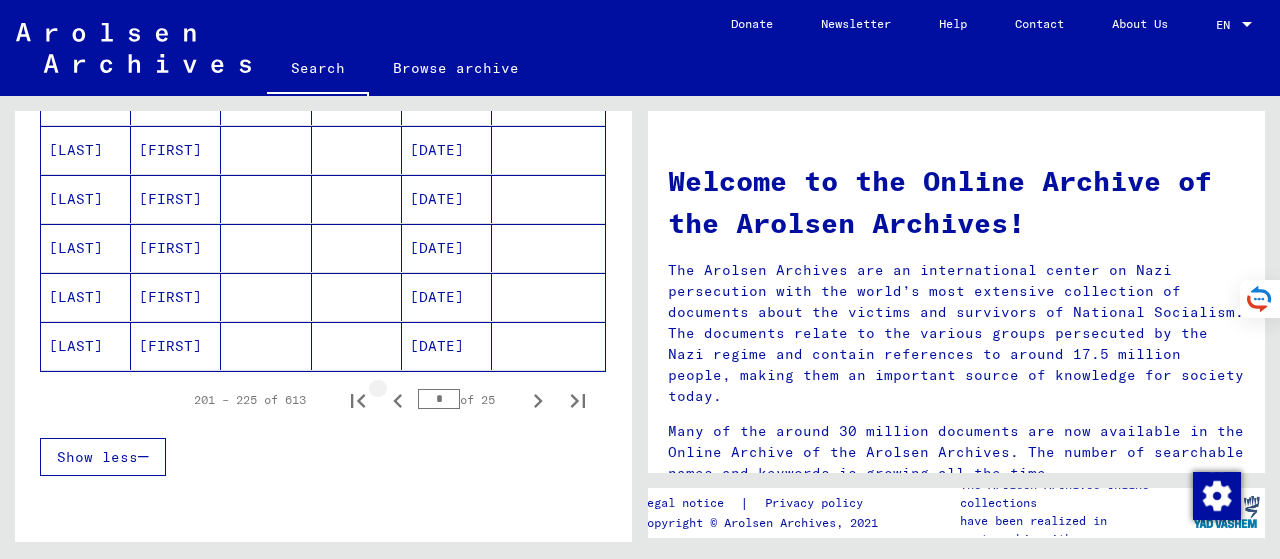 click 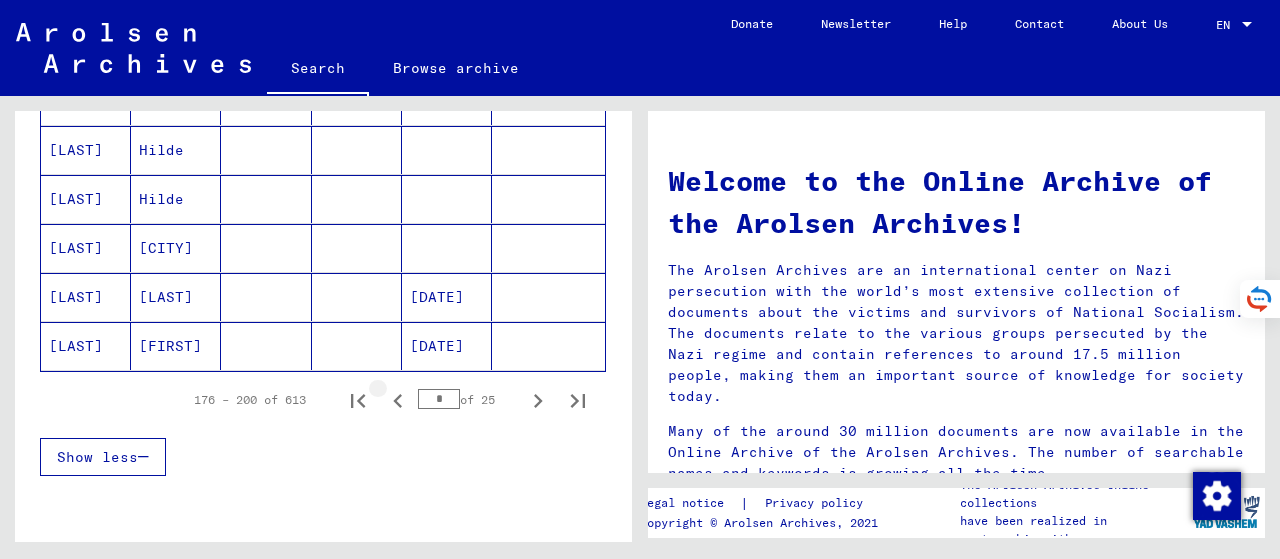 click 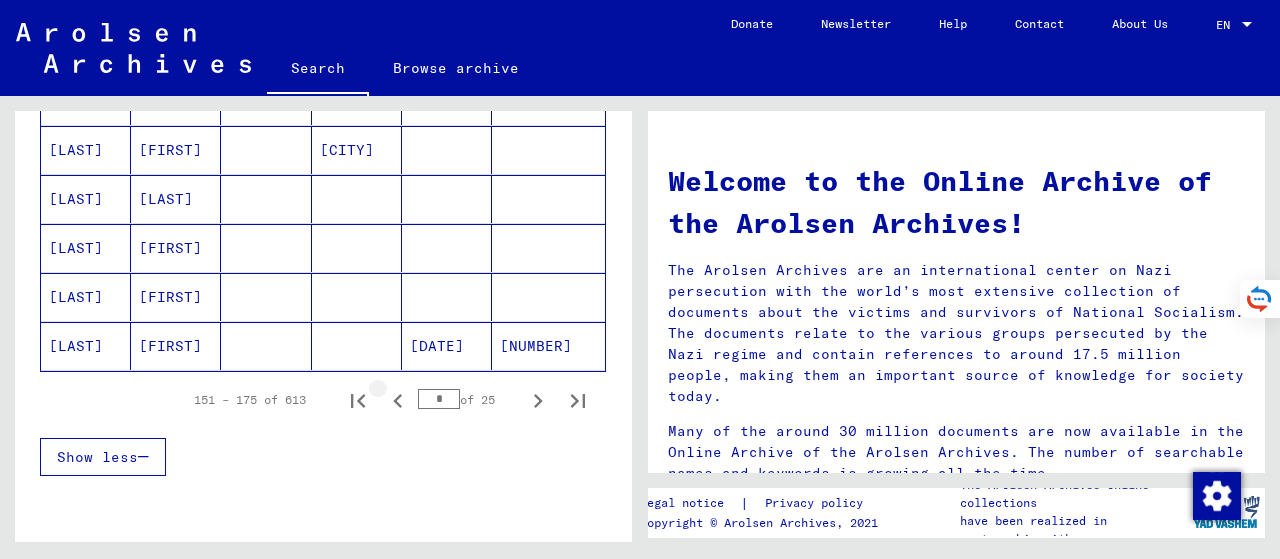 click 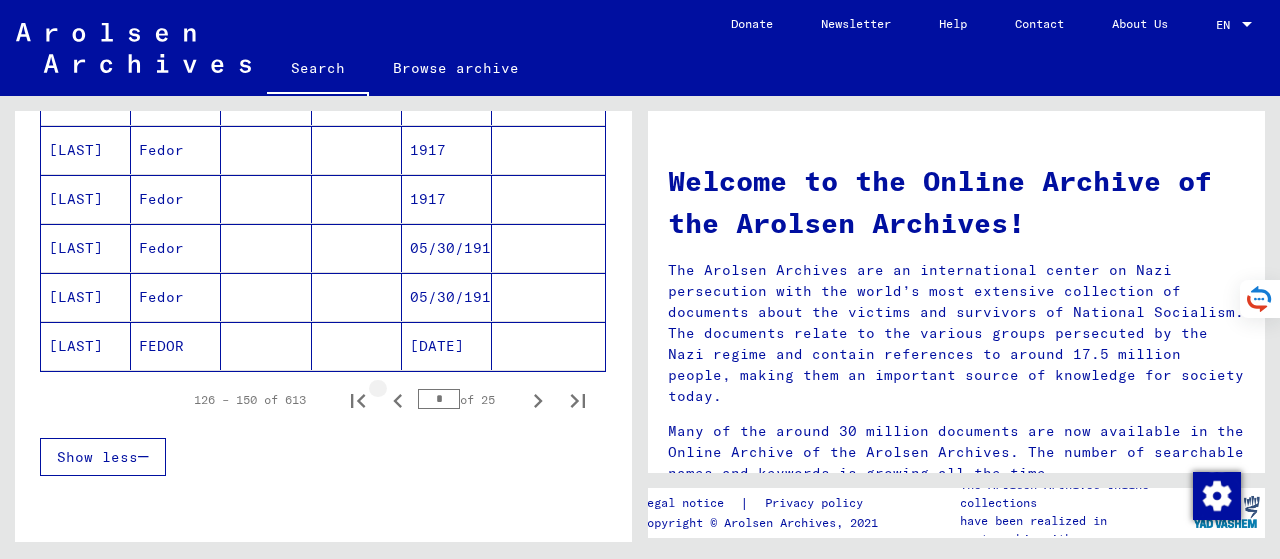 click 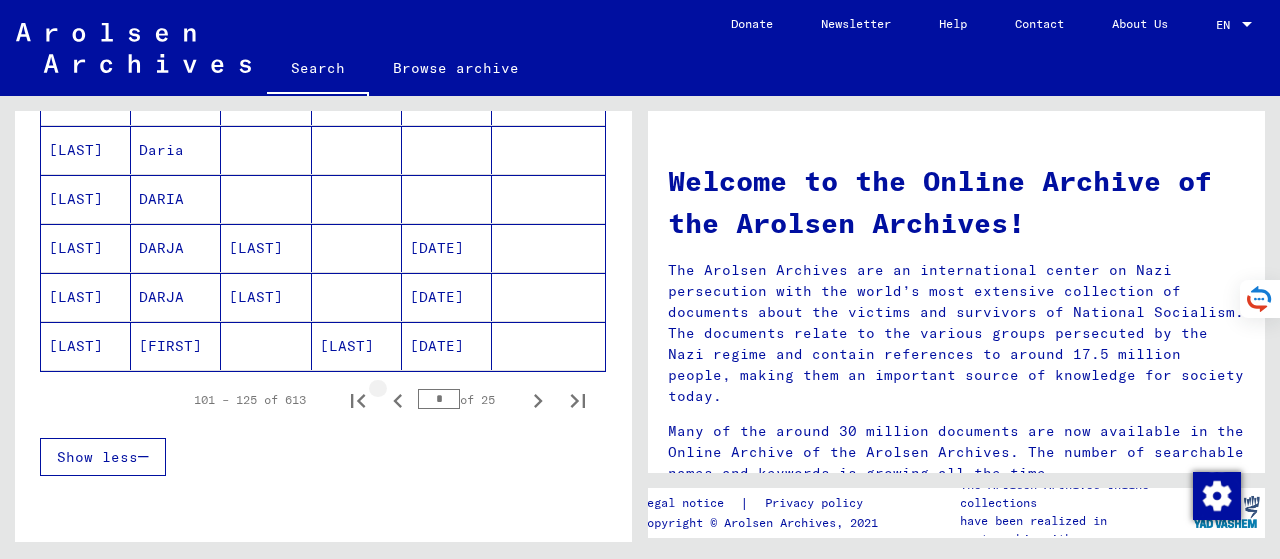 click 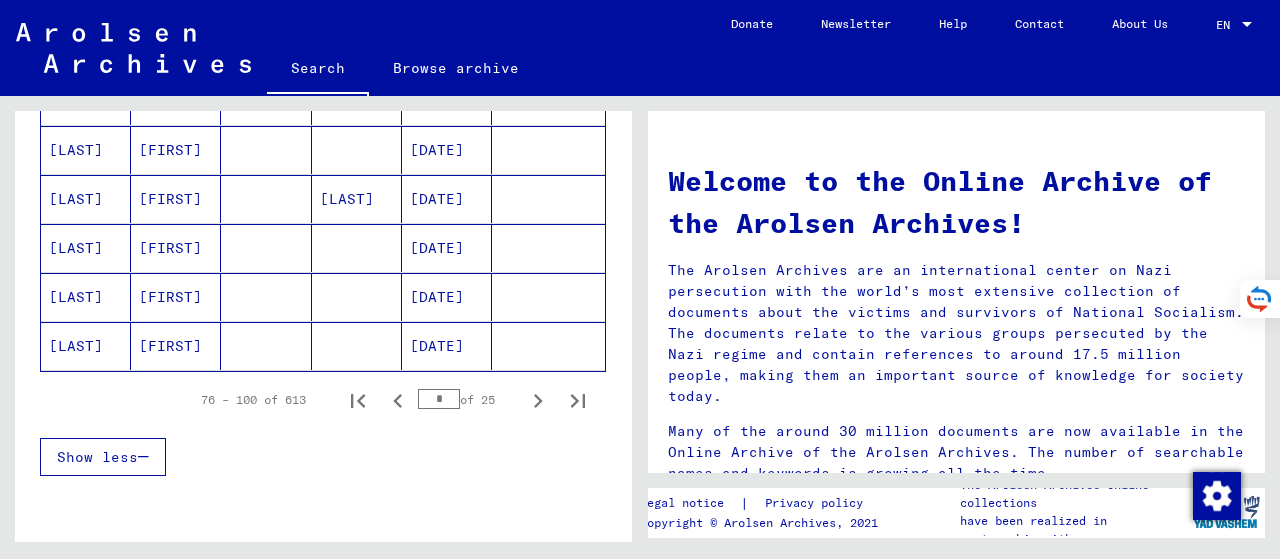 click 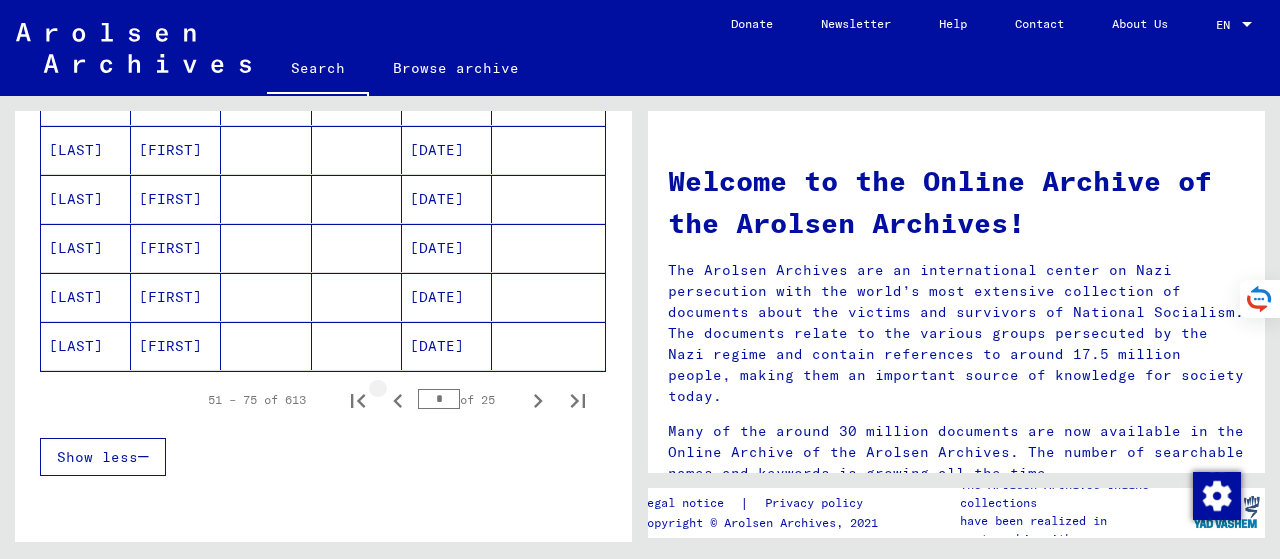 click 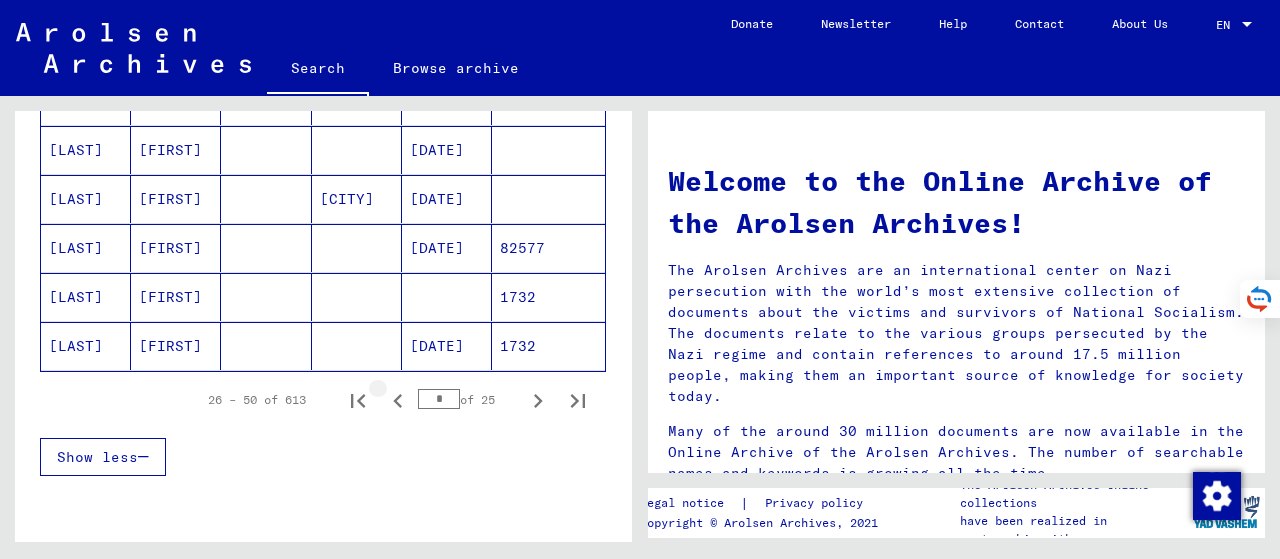 click 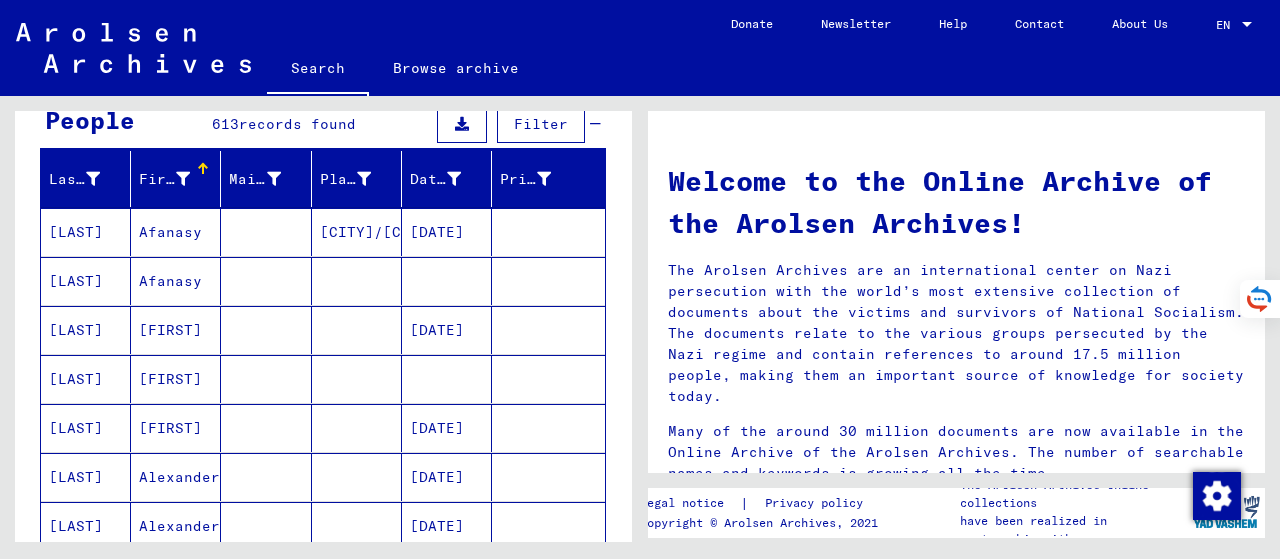 scroll, scrollTop: 200, scrollLeft: 0, axis: vertical 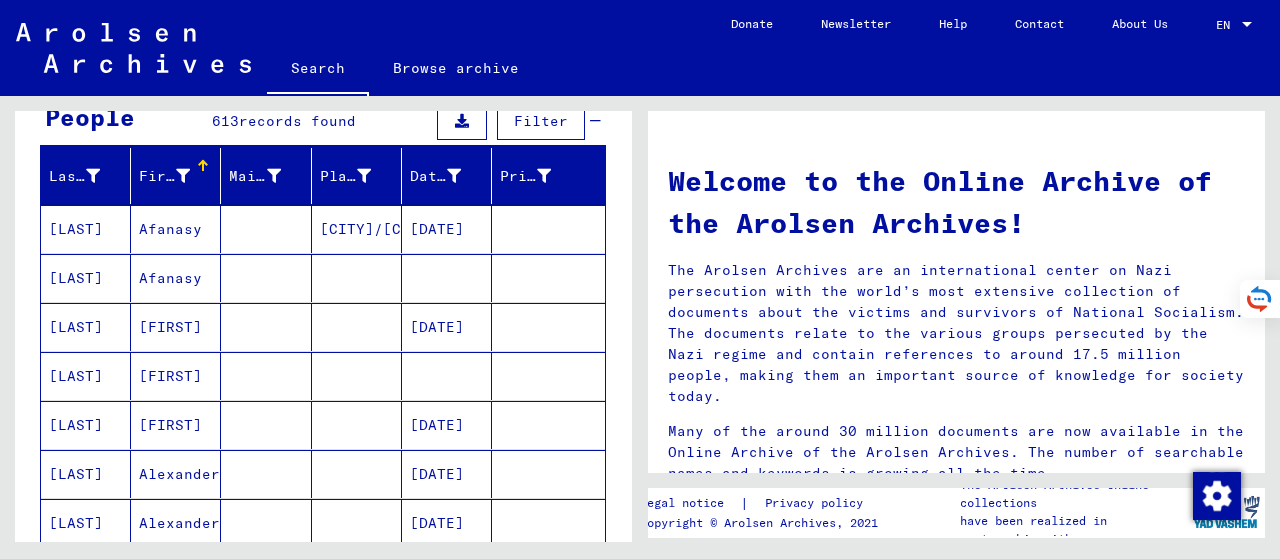 click at bounding box center [203, 161] 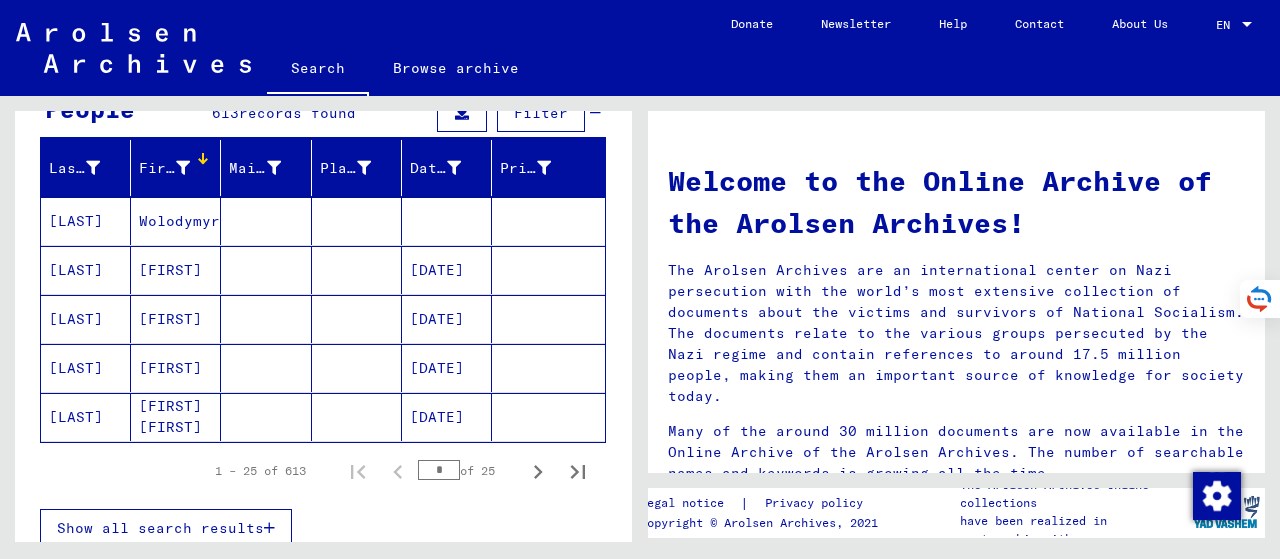 scroll, scrollTop: 200, scrollLeft: 0, axis: vertical 